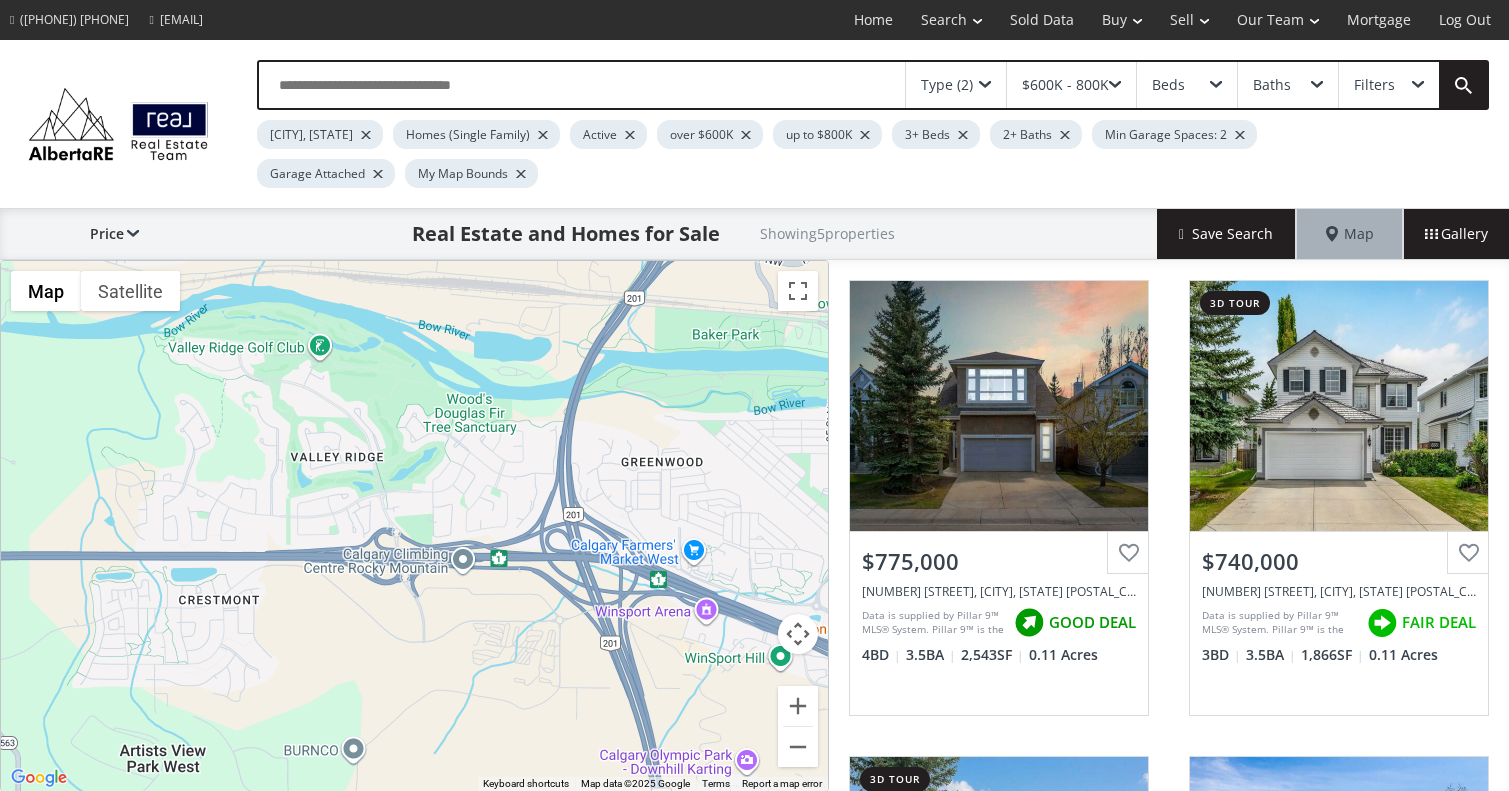 scroll, scrollTop: 0, scrollLeft: 0, axis: both 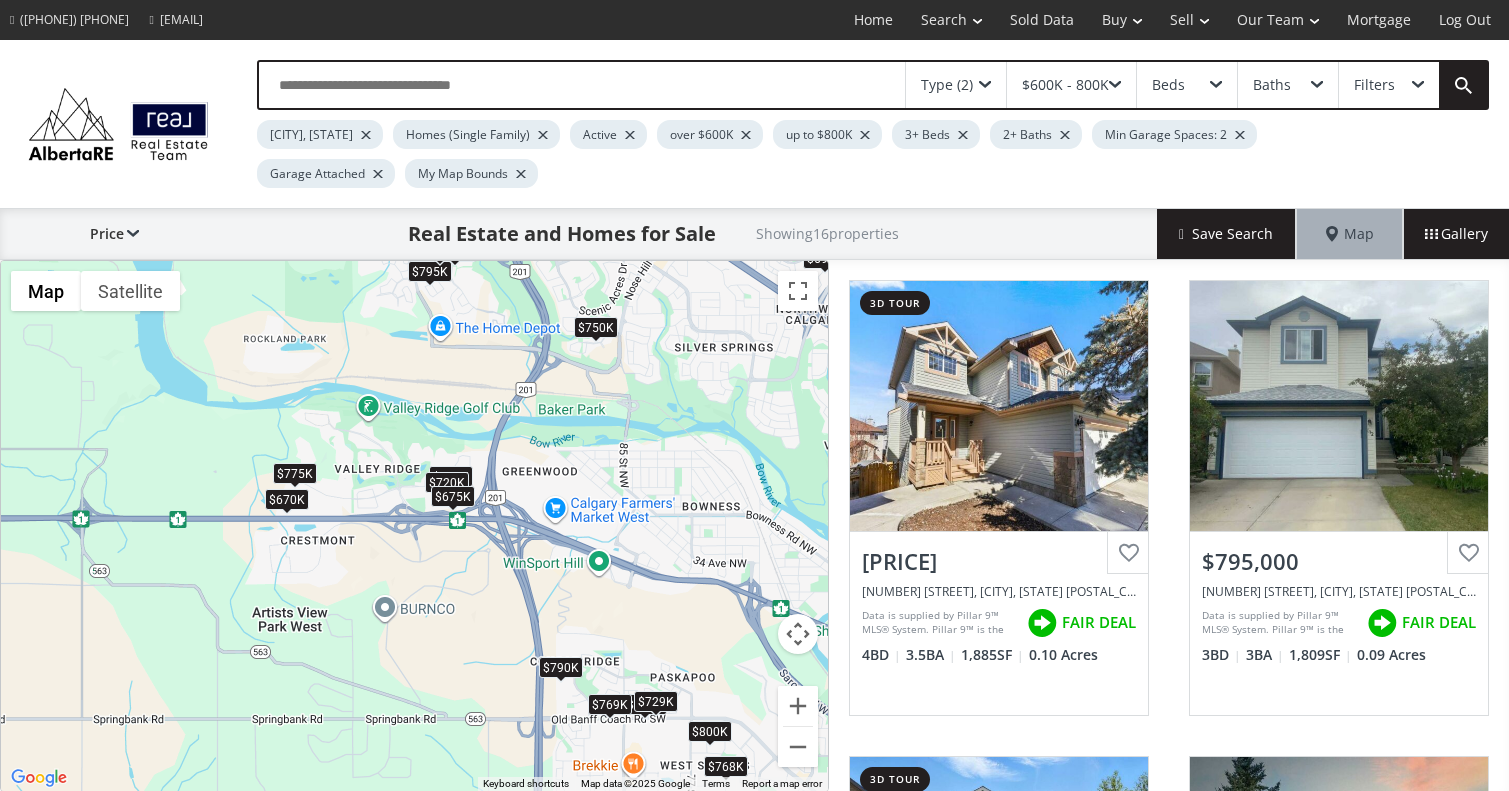 click on "$720K" at bounding box center (447, 482) 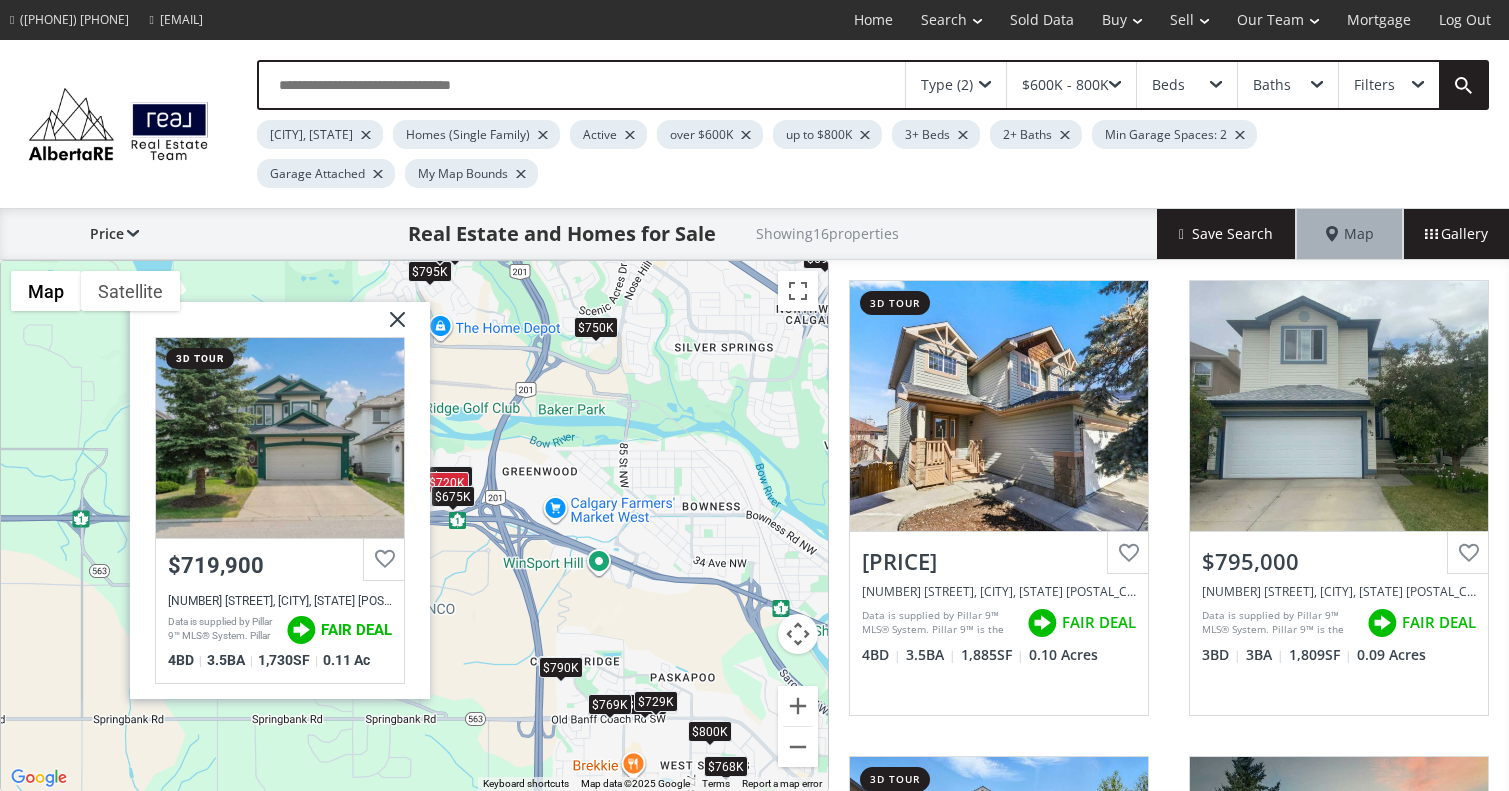 click on "$740K" at bounding box center [451, 476] 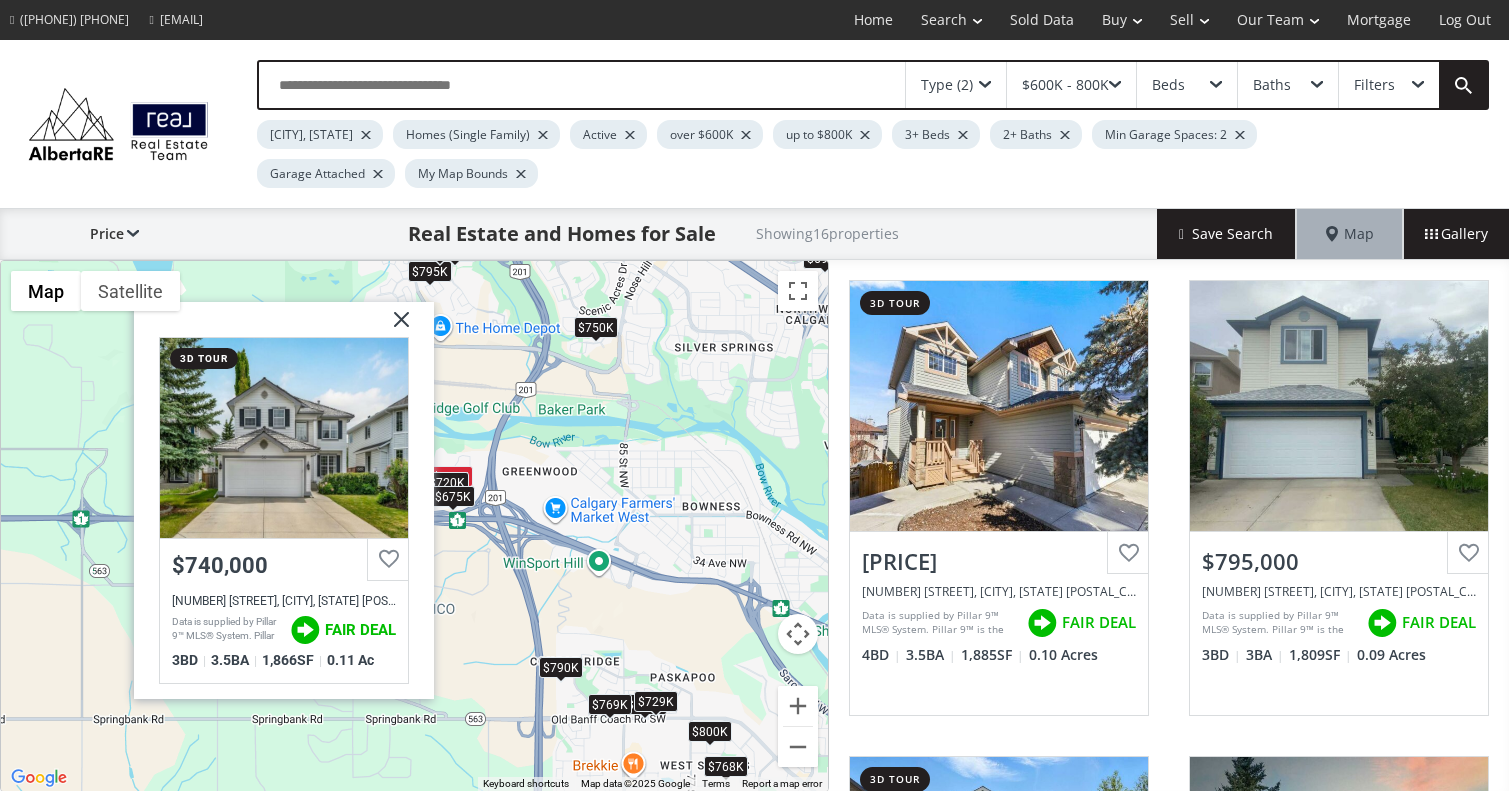 click at bounding box center [394, 327] 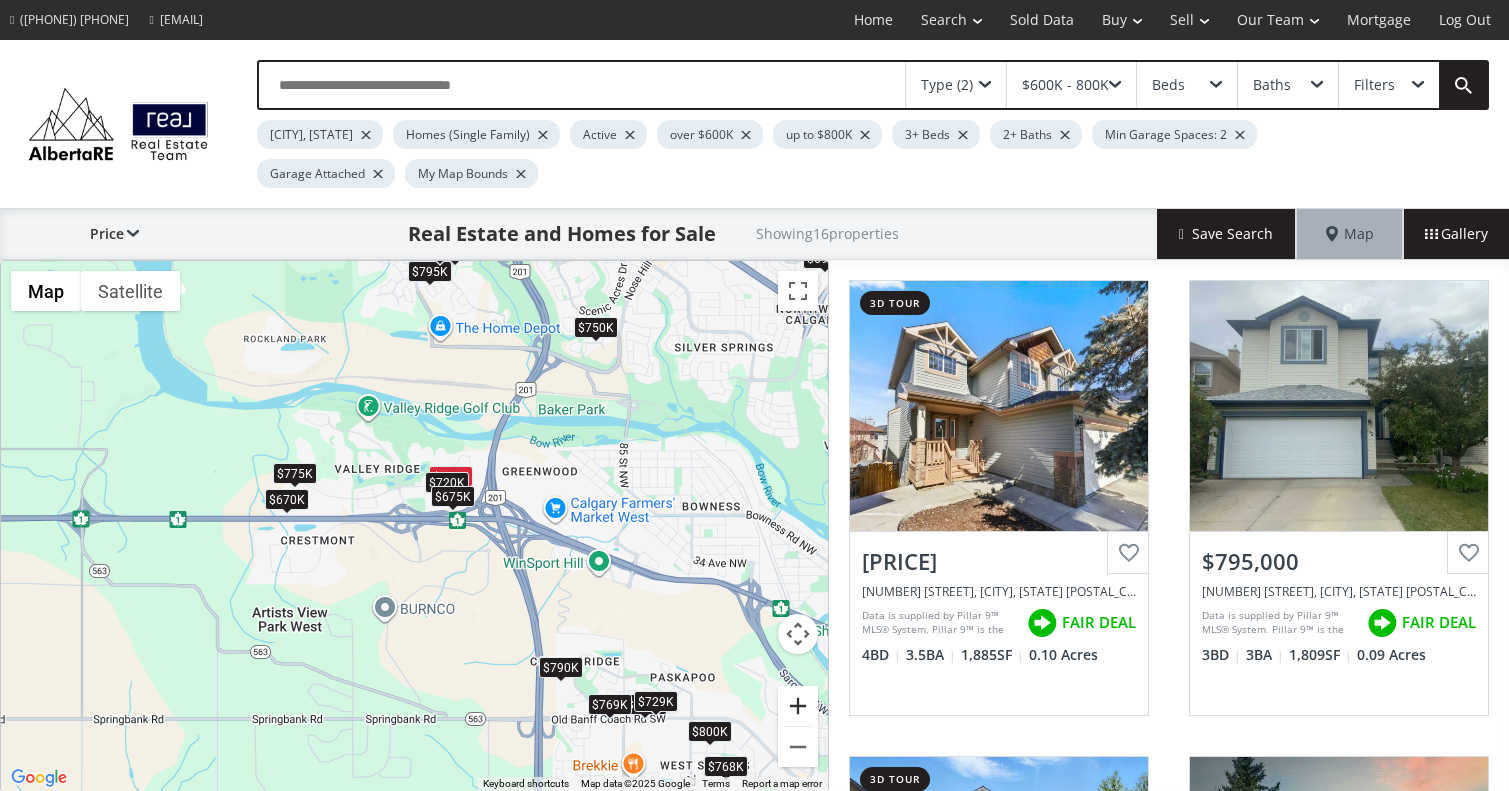 click at bounding box center (798, 706) 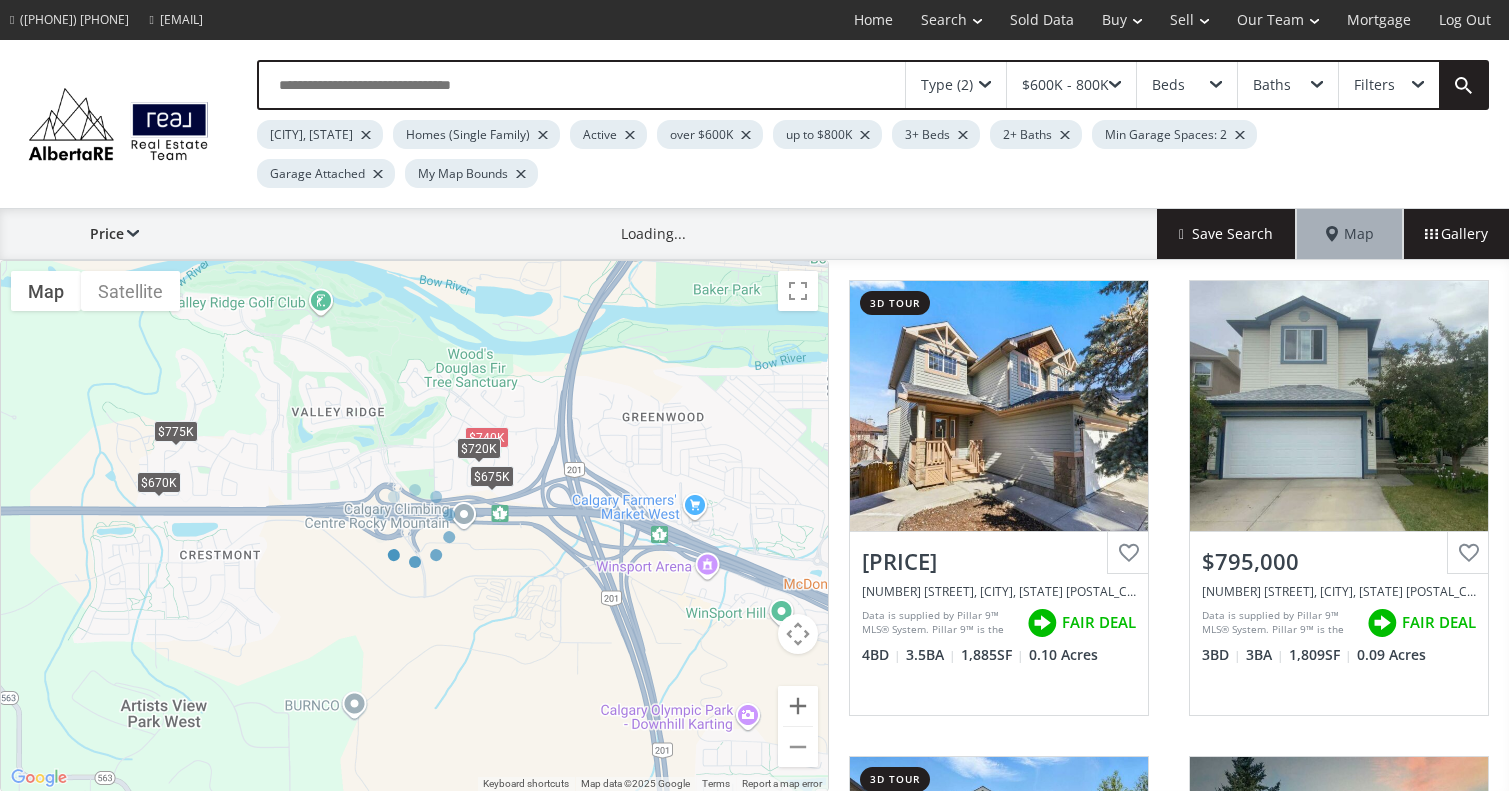 click at bounding box center [414, 526] 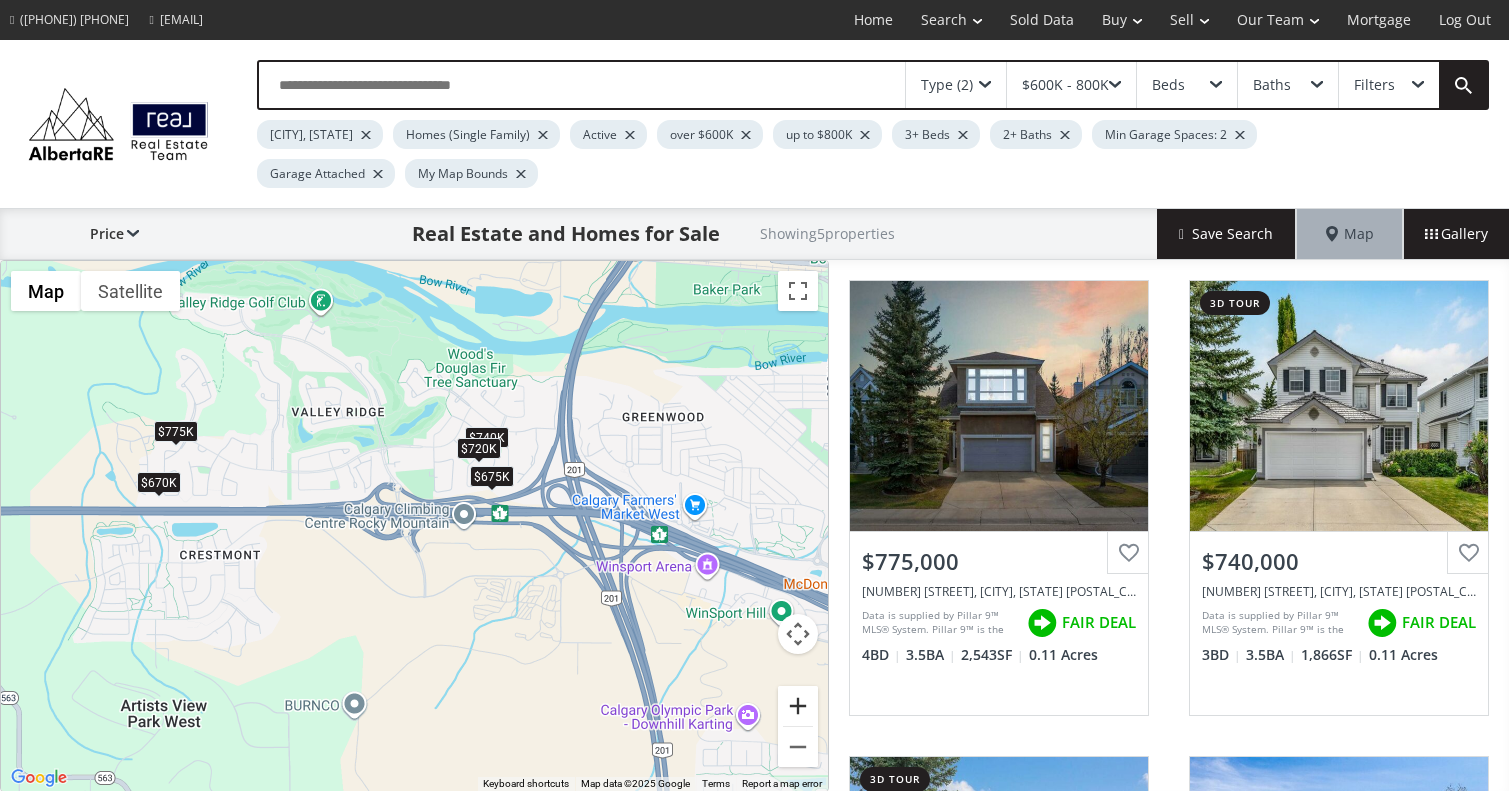 click at bounding box center [798, 706] 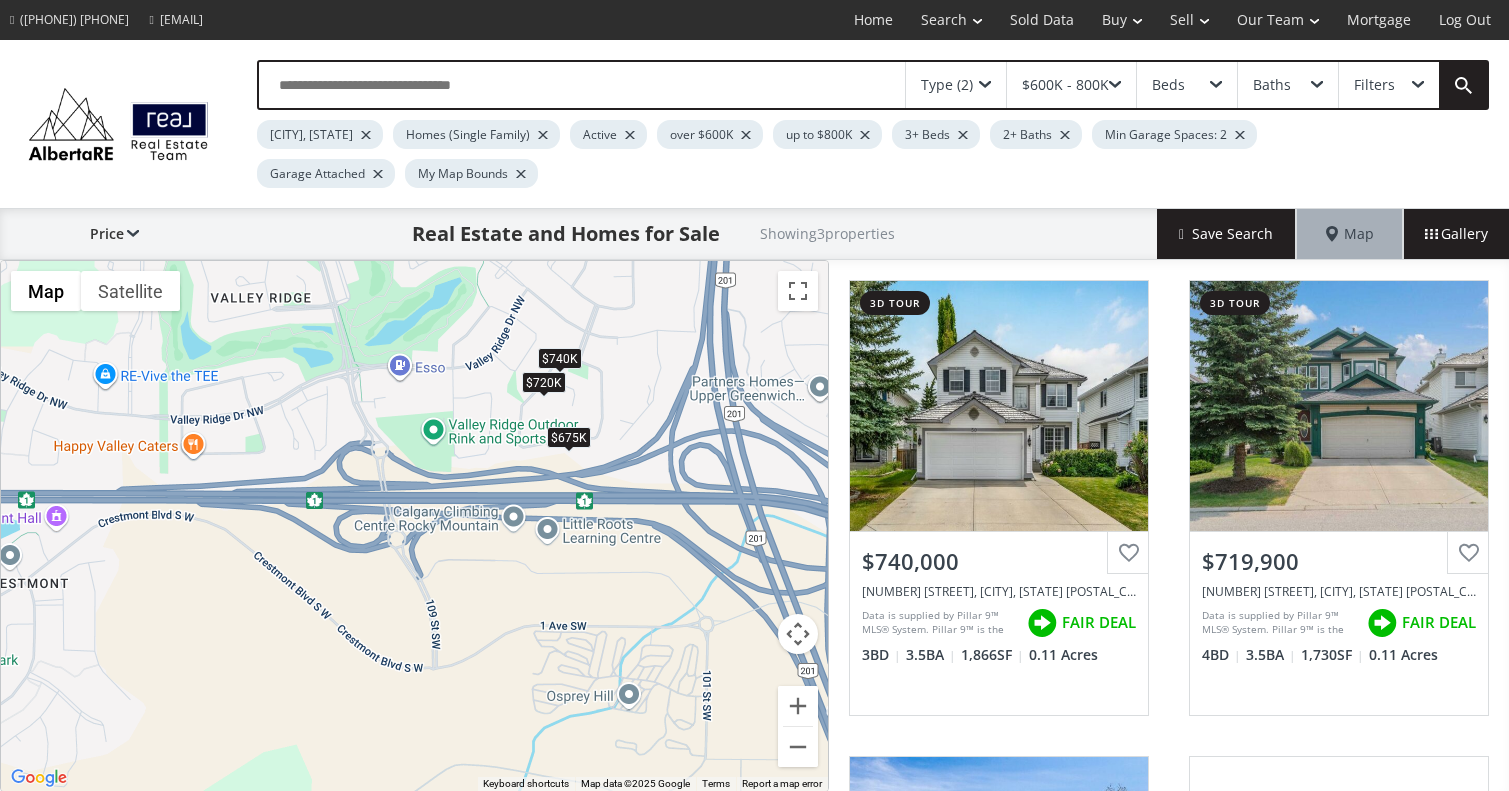 drag, startPoint x: 681, startPoint y: 440, endPoint x: 683, endPoint y: 617, distance: 177.01129 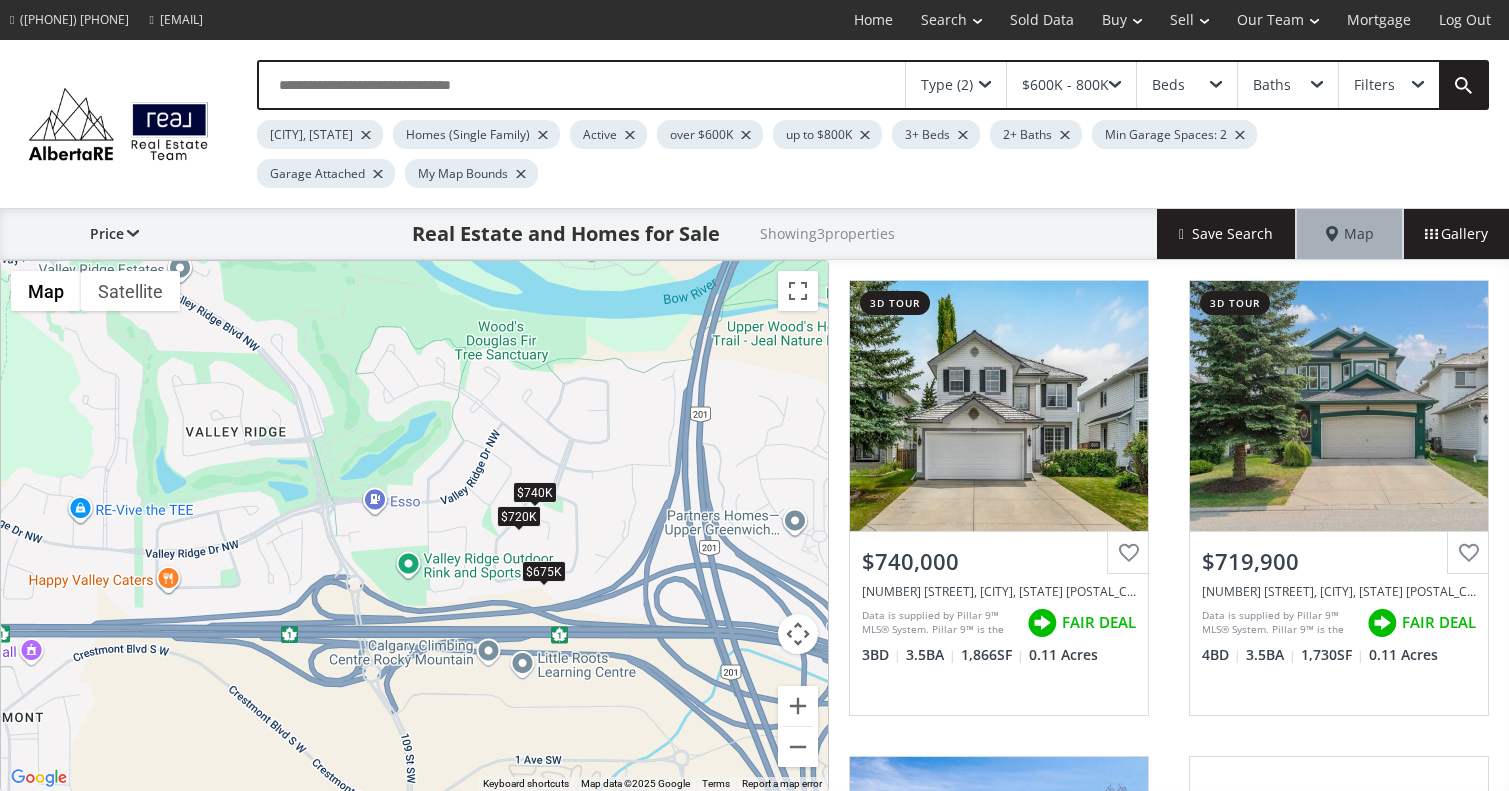 drag, startPoint x: 626, startPoint y: 474, endPoint x: 605, endPoint y: 609, distance: 136.62357 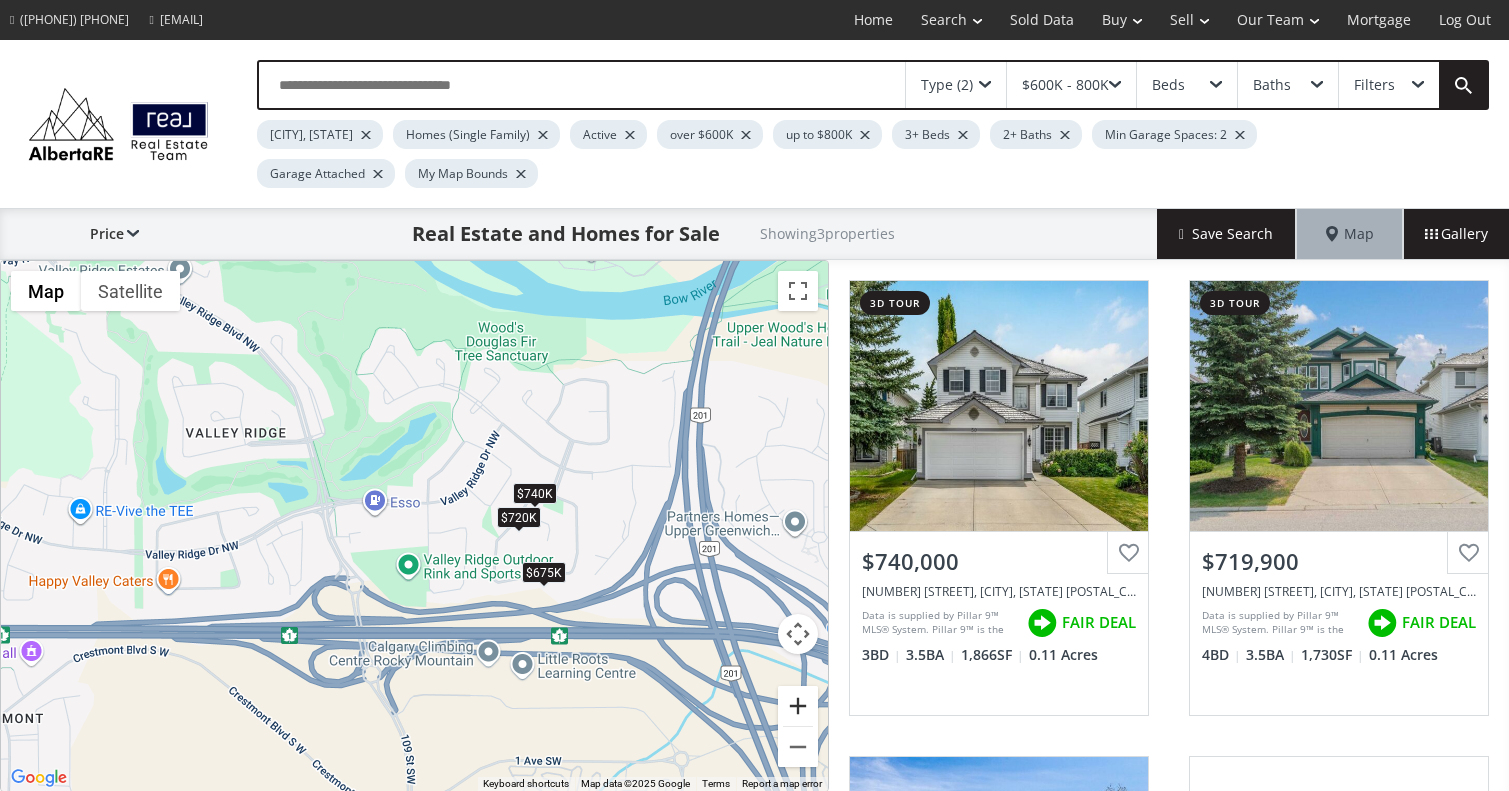 click at bounding box center [798, 706] 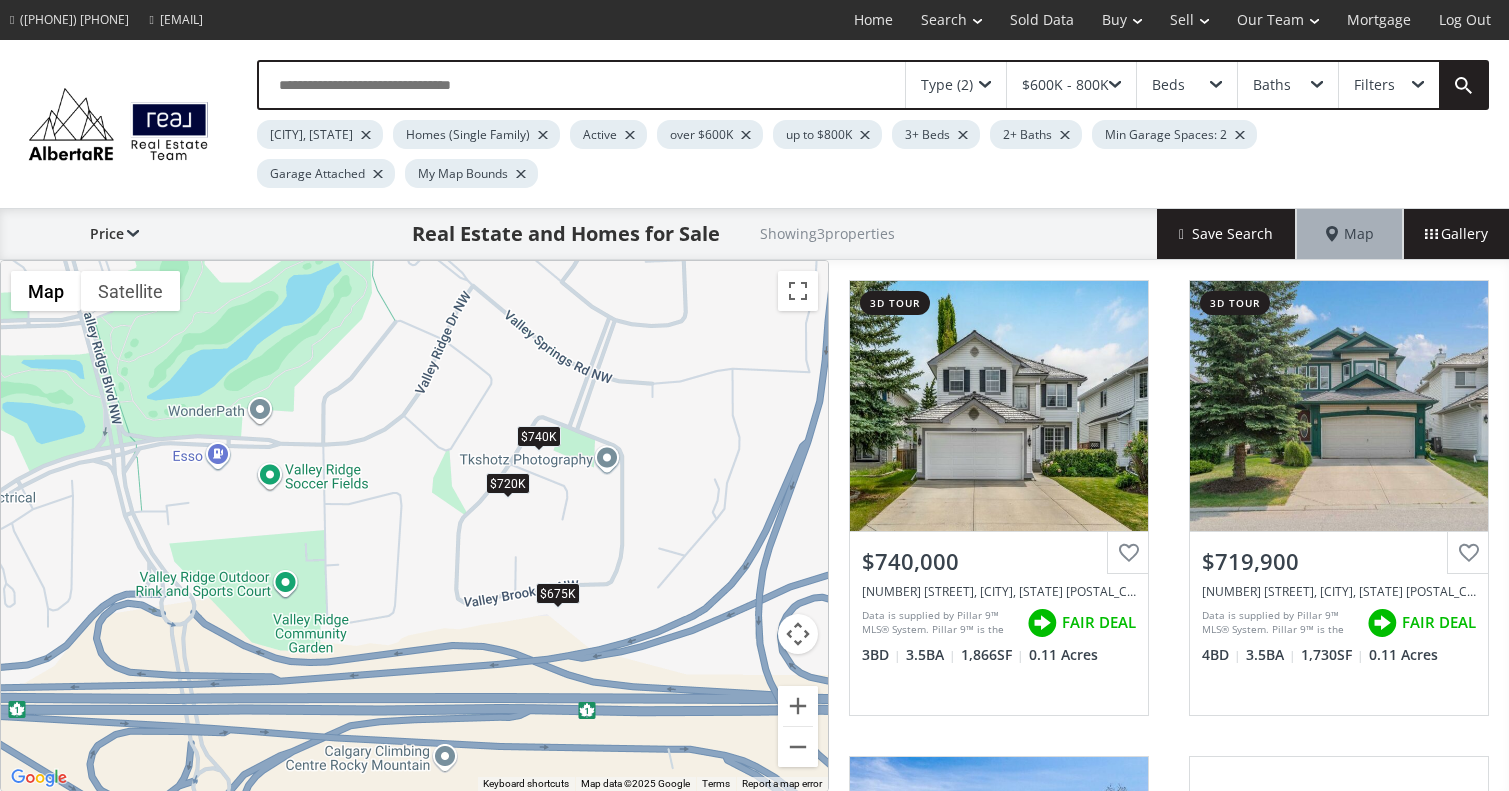 drag, startPoint x: 713, startPoint y: 556, endPoint x: 593, endPoint y: 518, distance: 125.872955 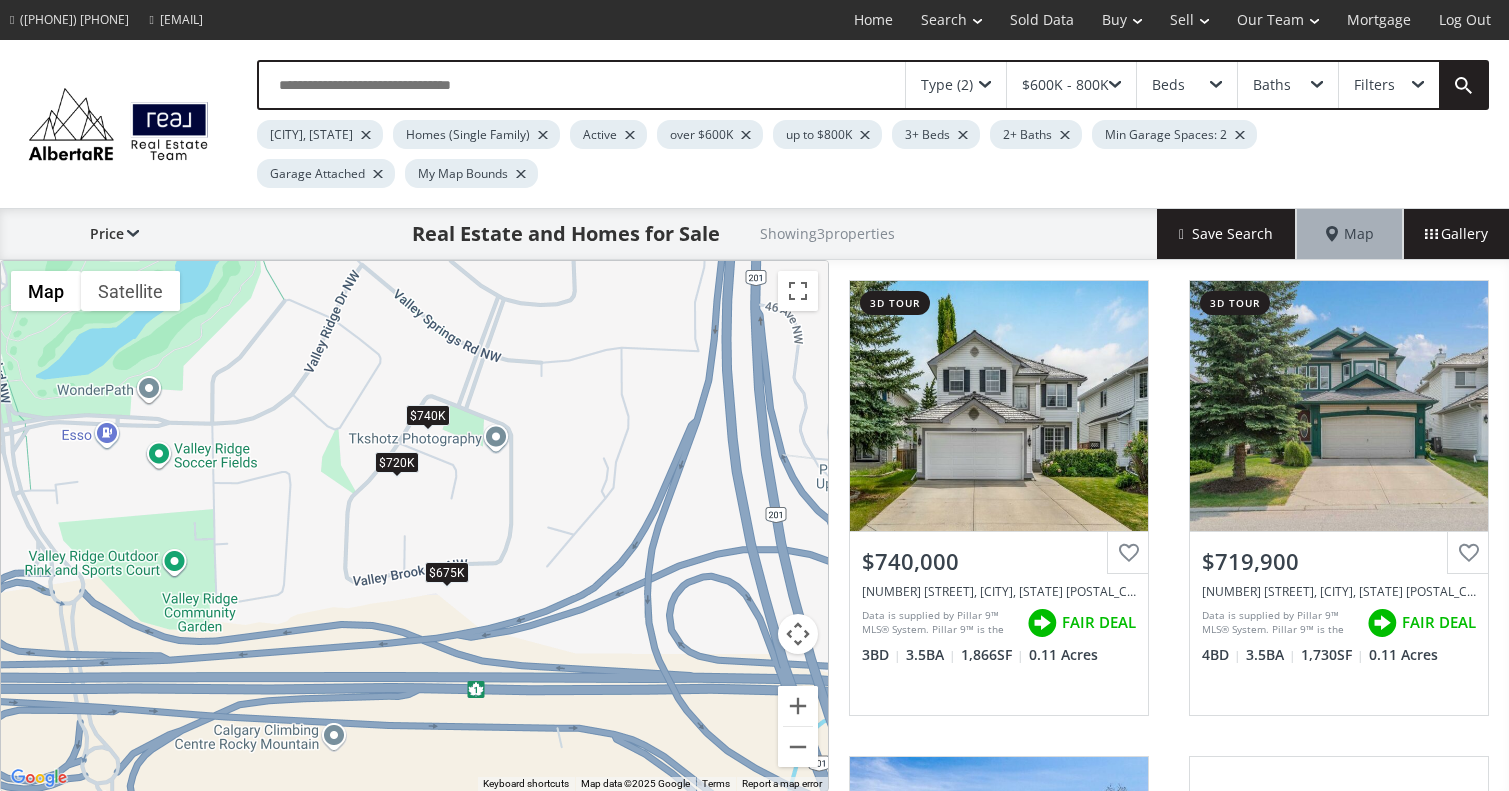 drag, startPoint x: 446, startPoint y: 473, endPoint x: 337, endPoint y: 451, distance: 111.19802 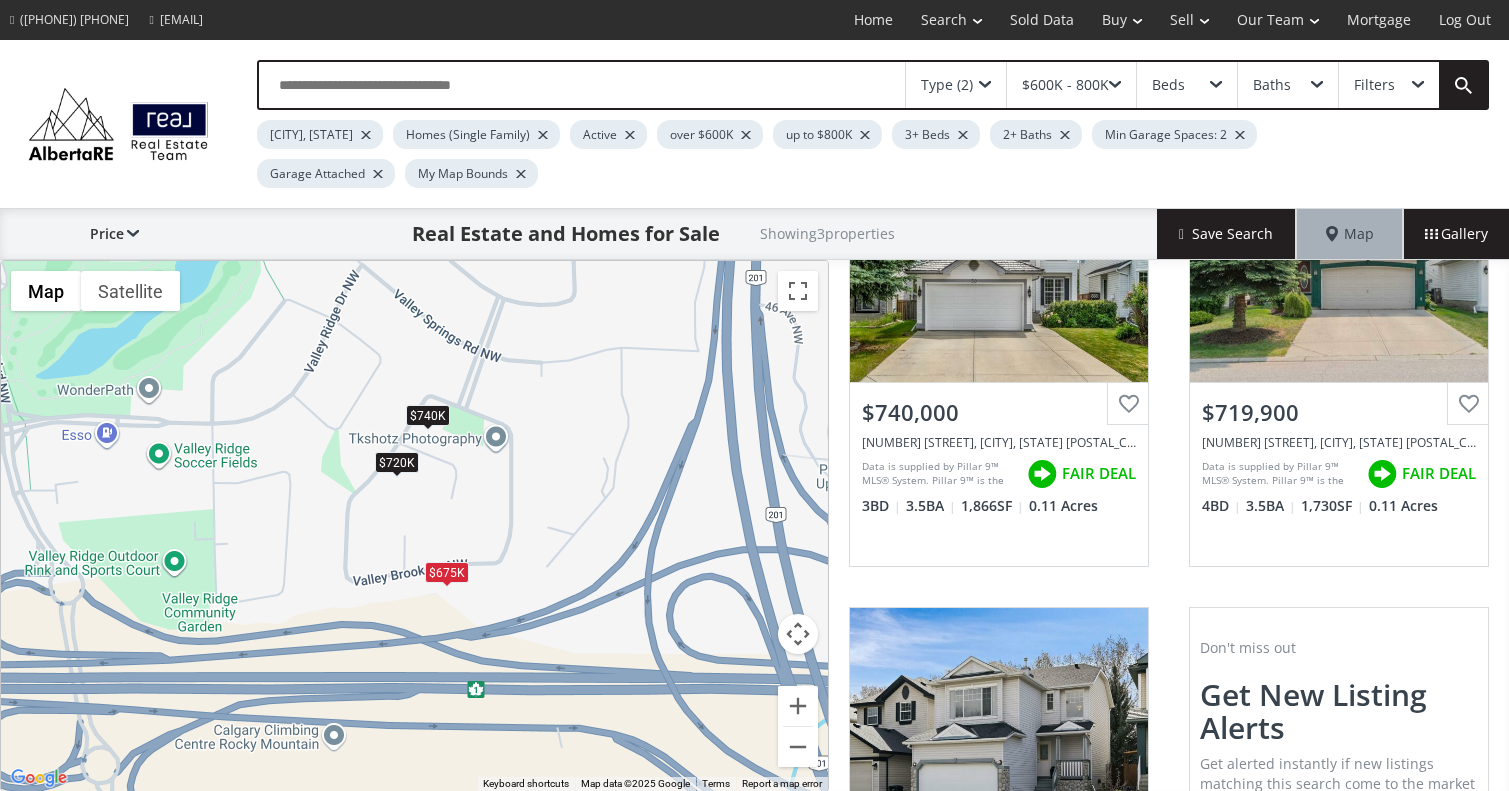 scroll, scrollTop: 0, scrollLeft: 0, axis: both 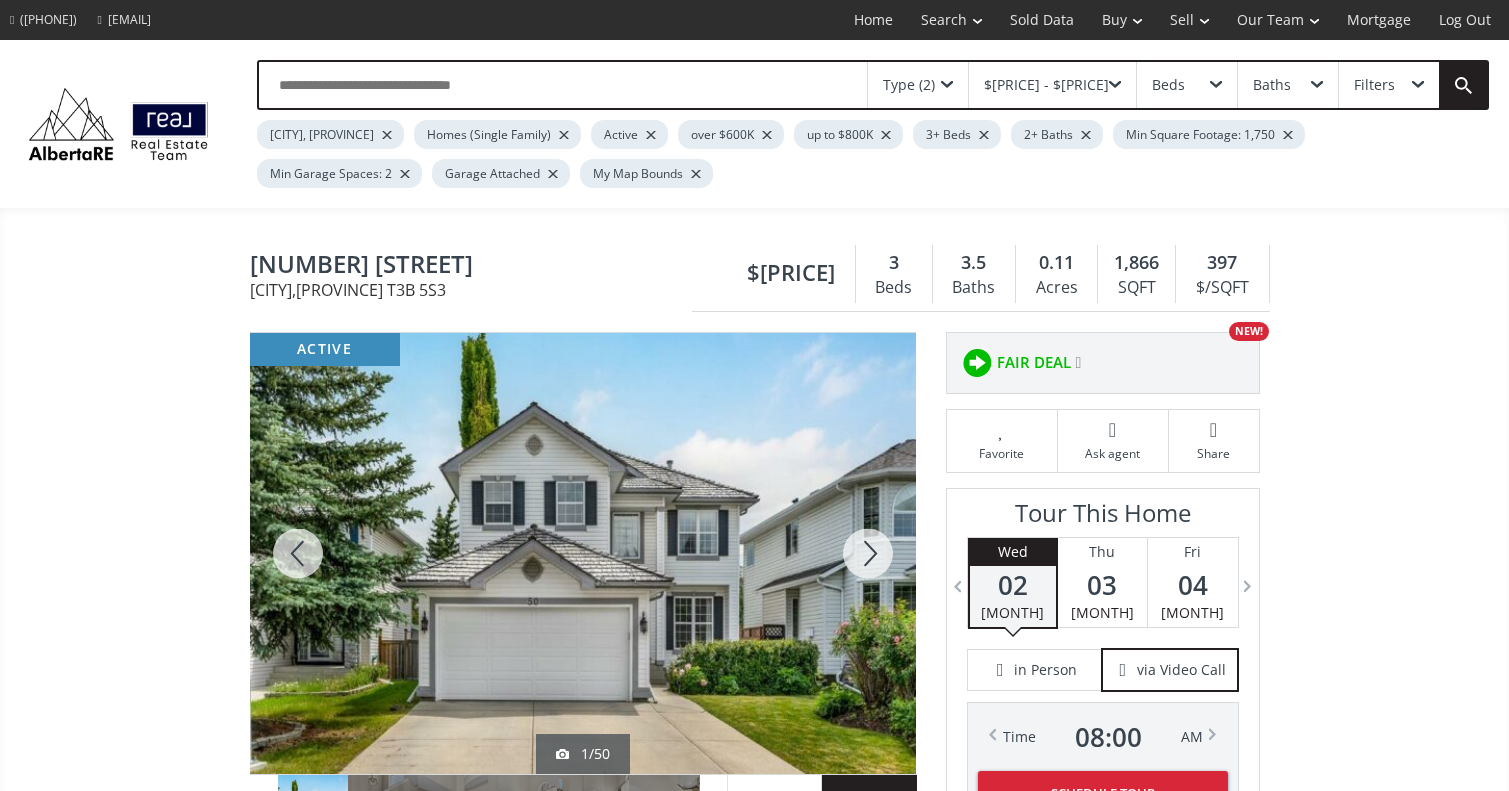 drag, startPoint x: 559, startPoint y: 257, endPoint x: 245, endPoint y: 232, distance: 314.99365 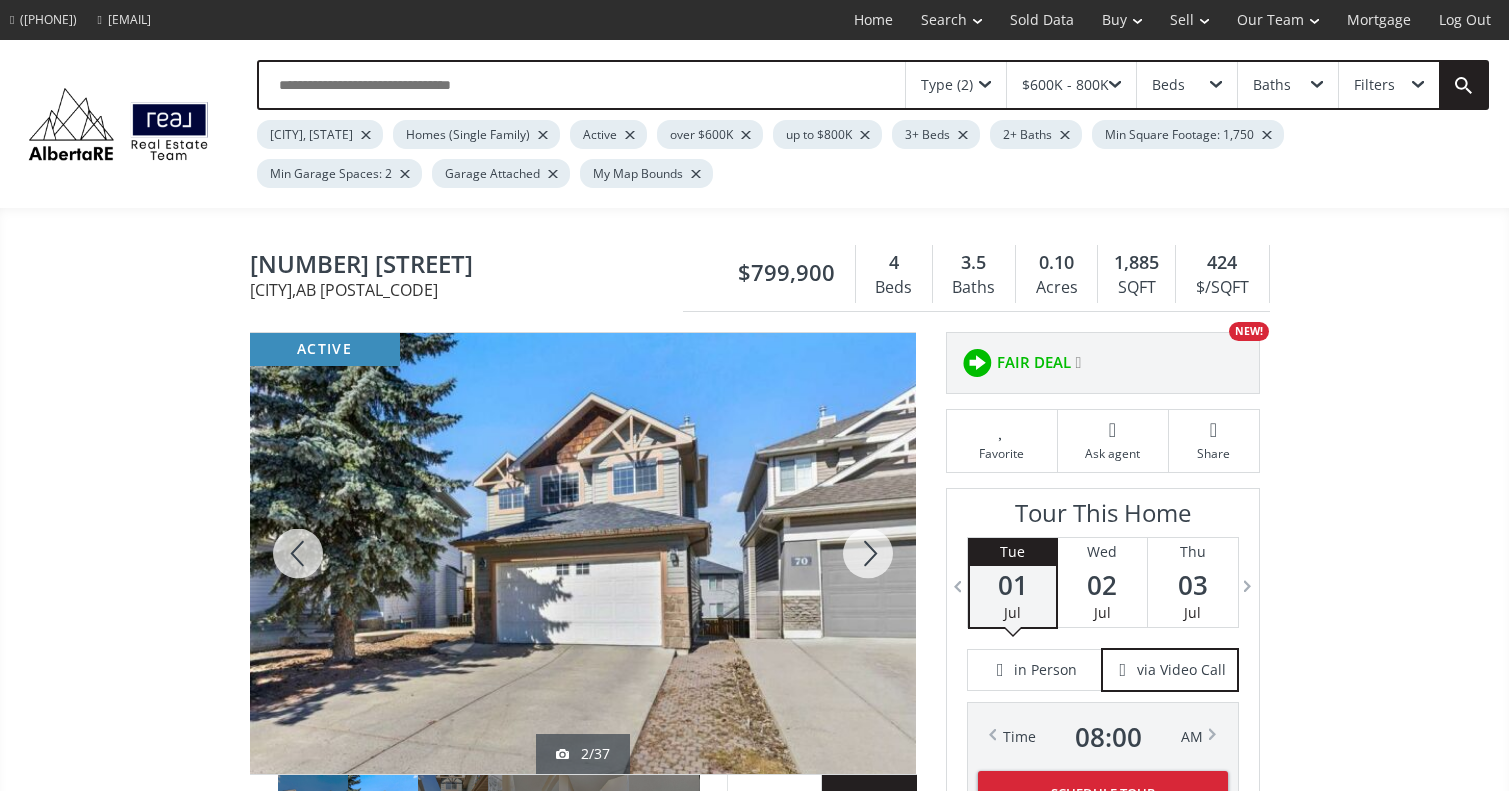 scroll, scrollTop: 112, scrollLeft: 0, axis: vertical 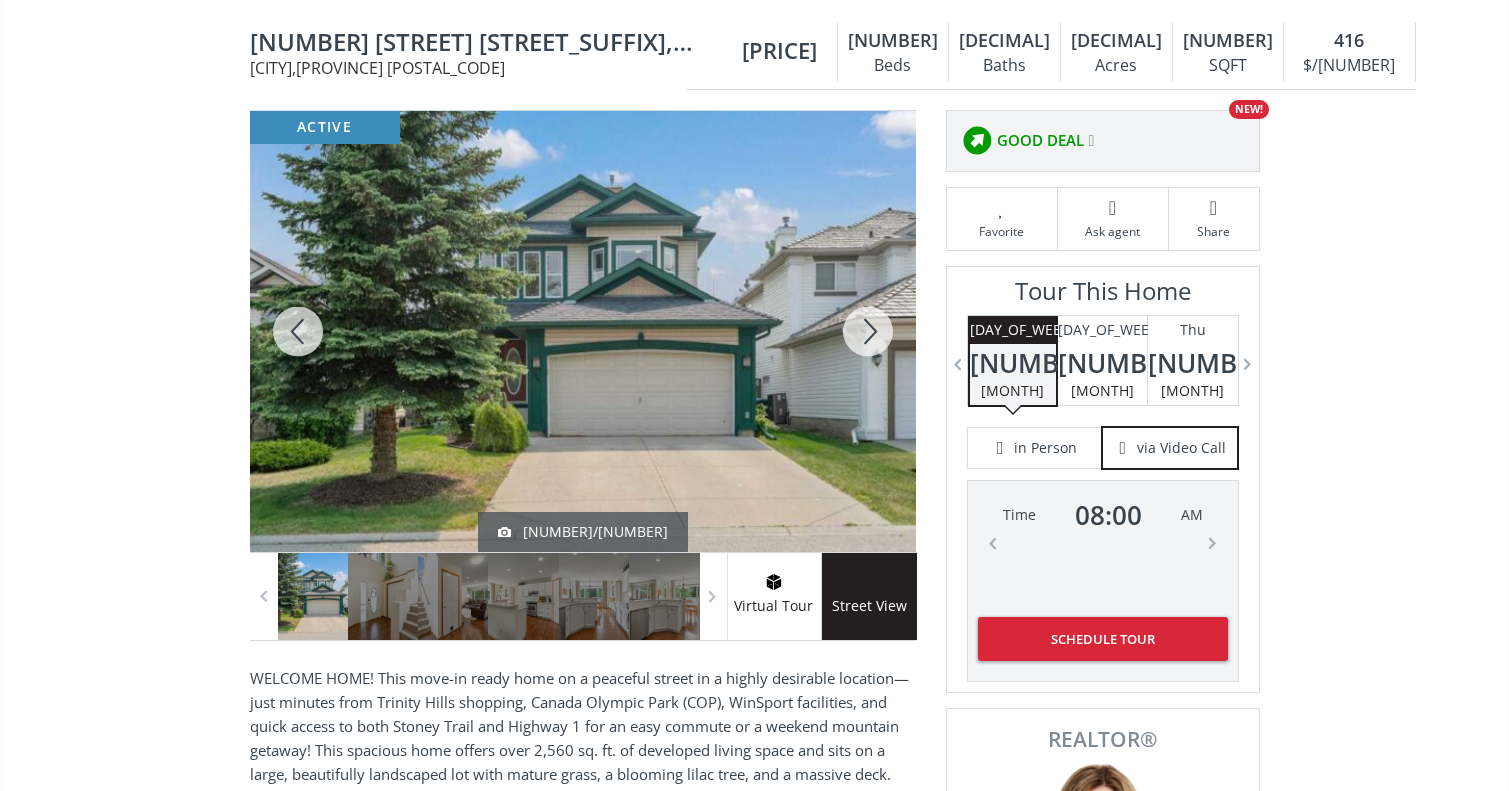 click at bounding box center [868, 331] 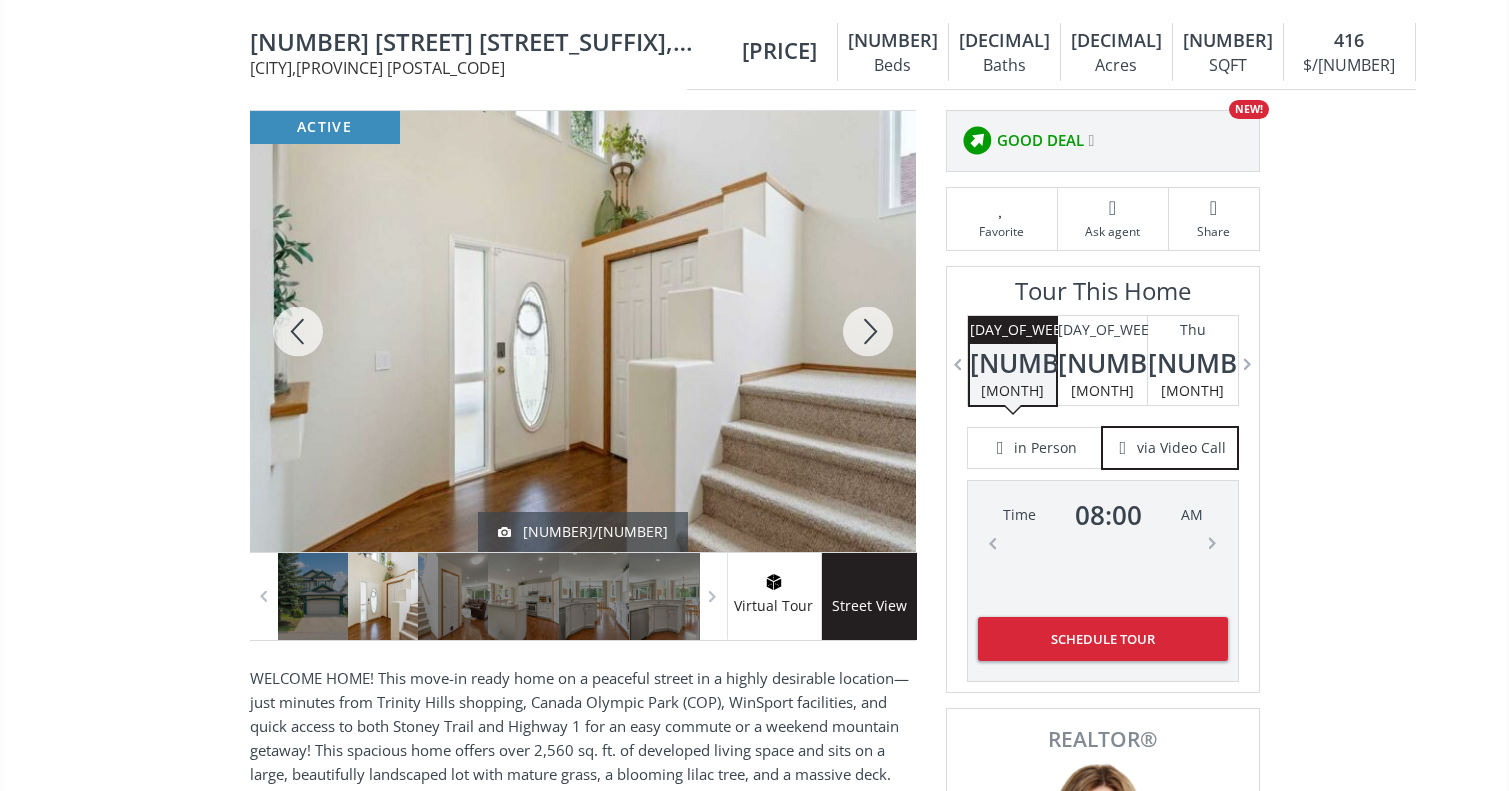 click at bounding box center [868, 331] 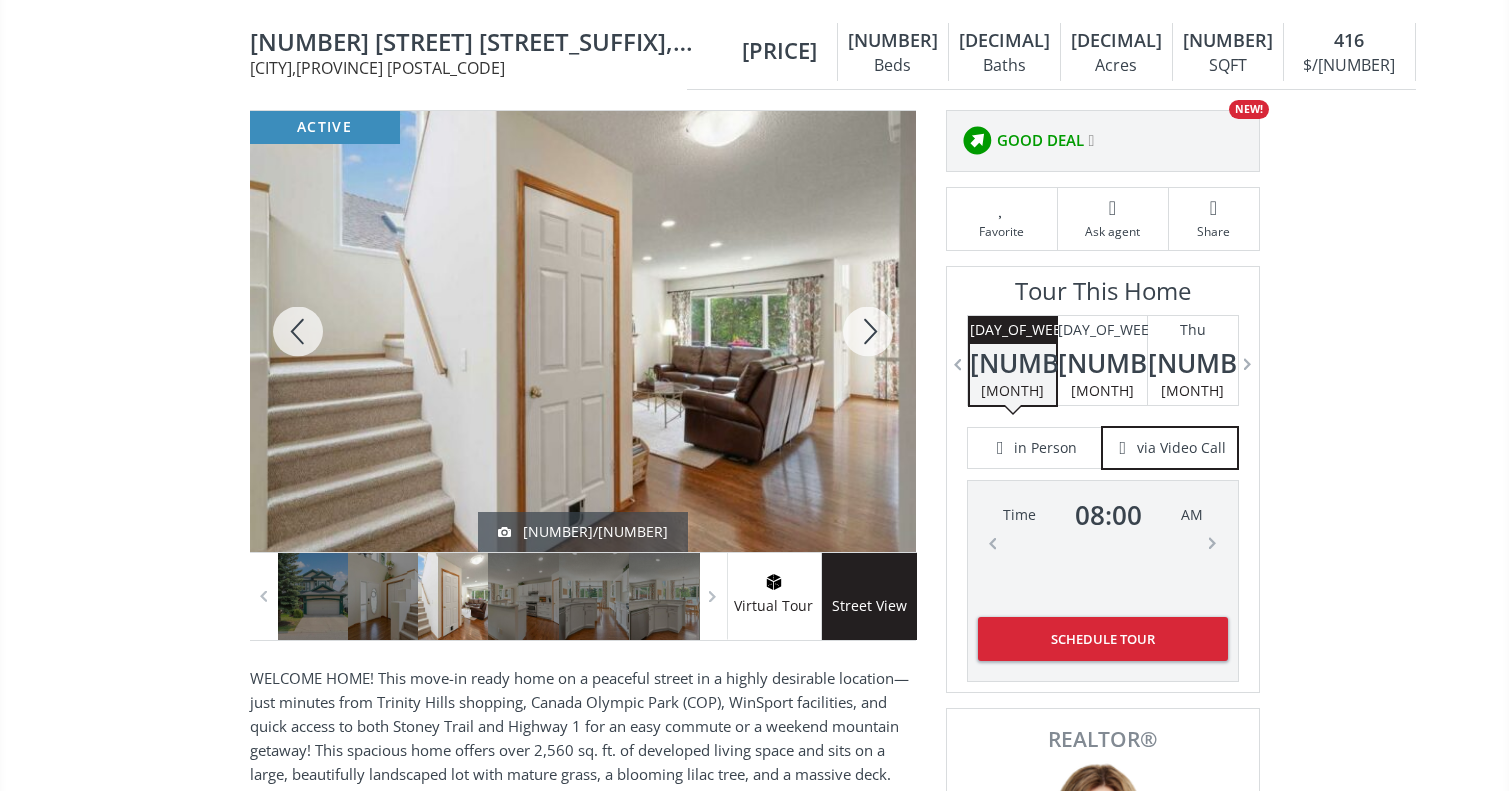 click at bounding box center [868, 331] 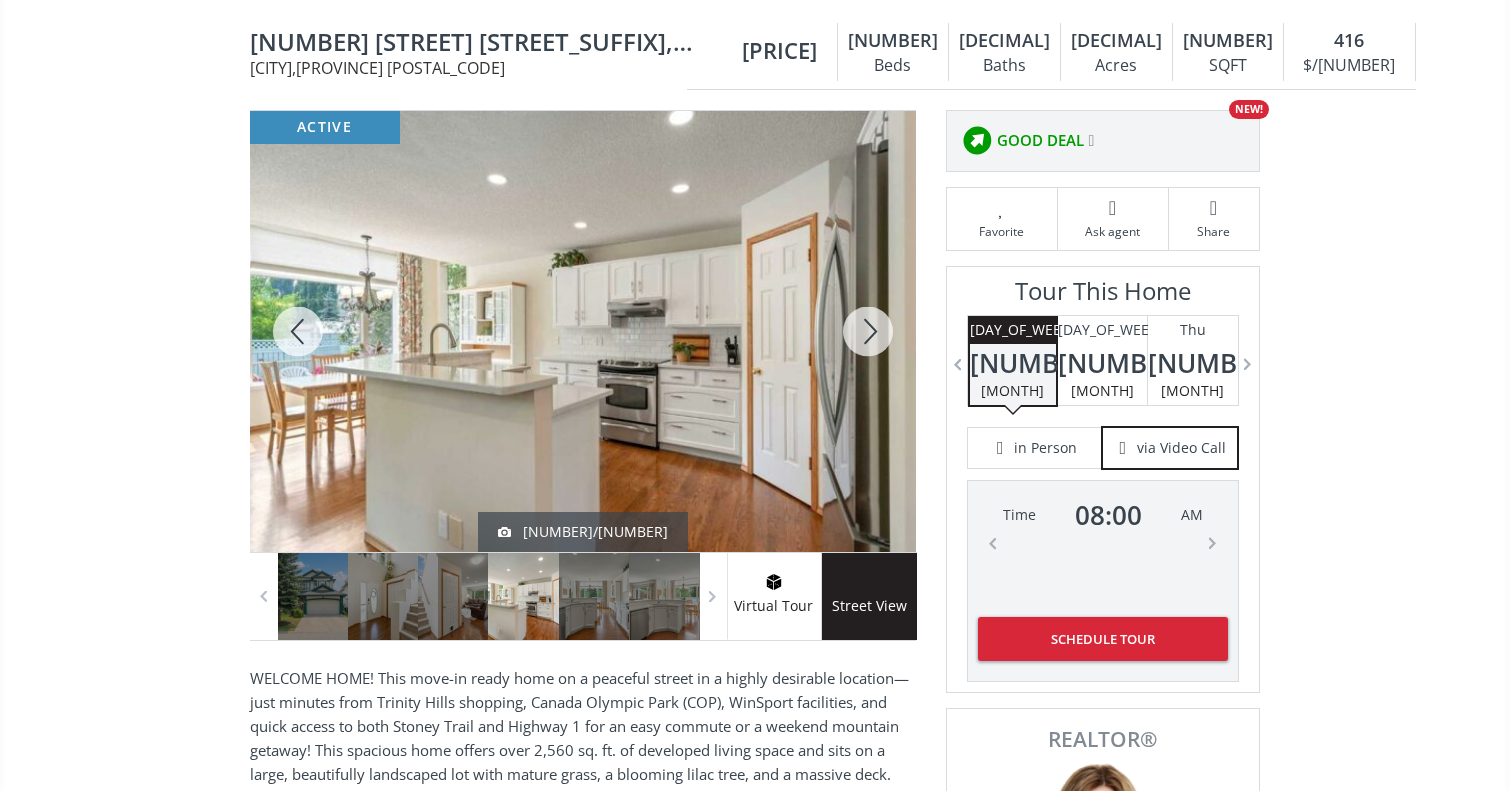 click at bounding box center (868, 331) 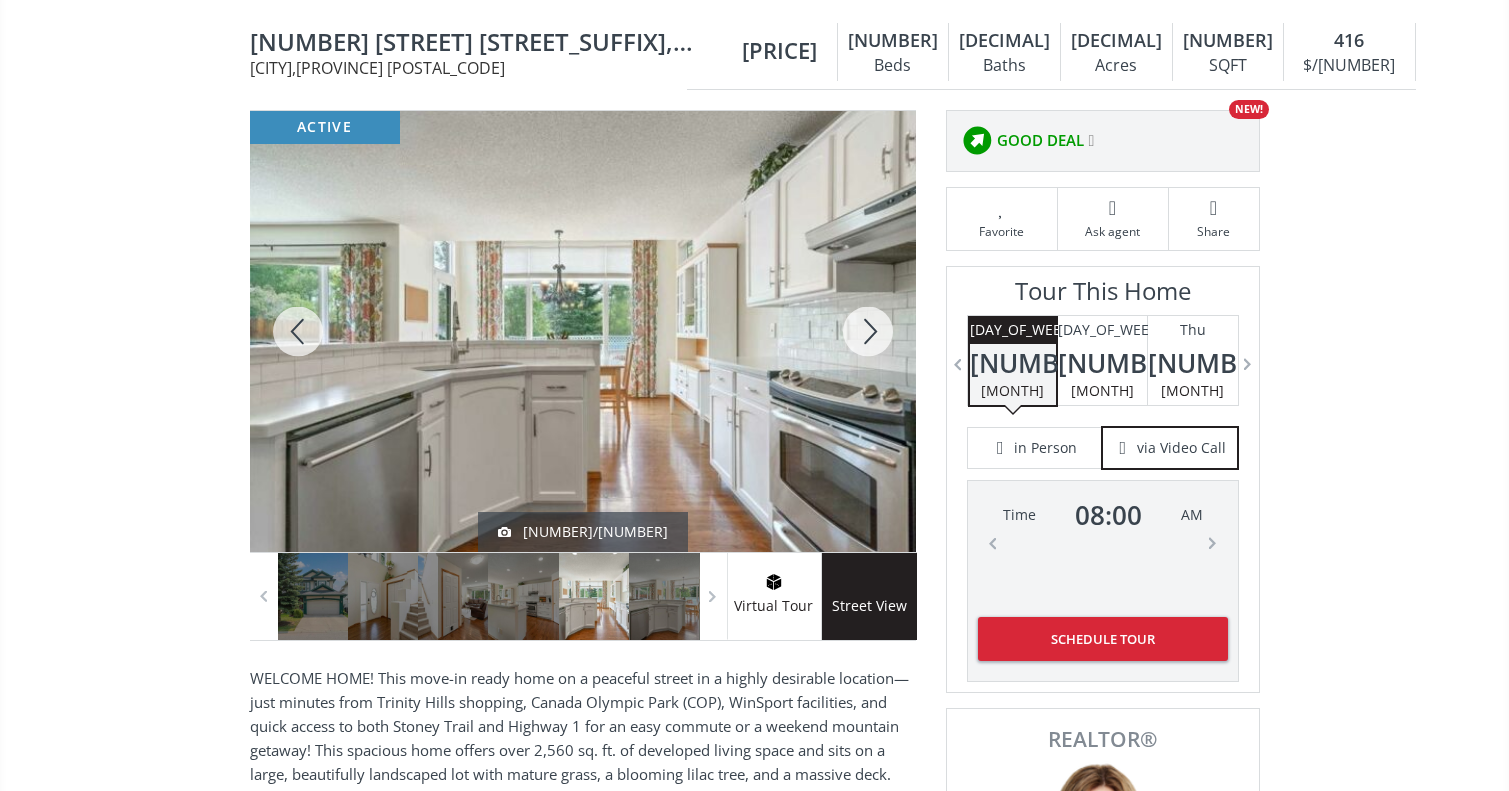 click at bounding box center [868, 331] 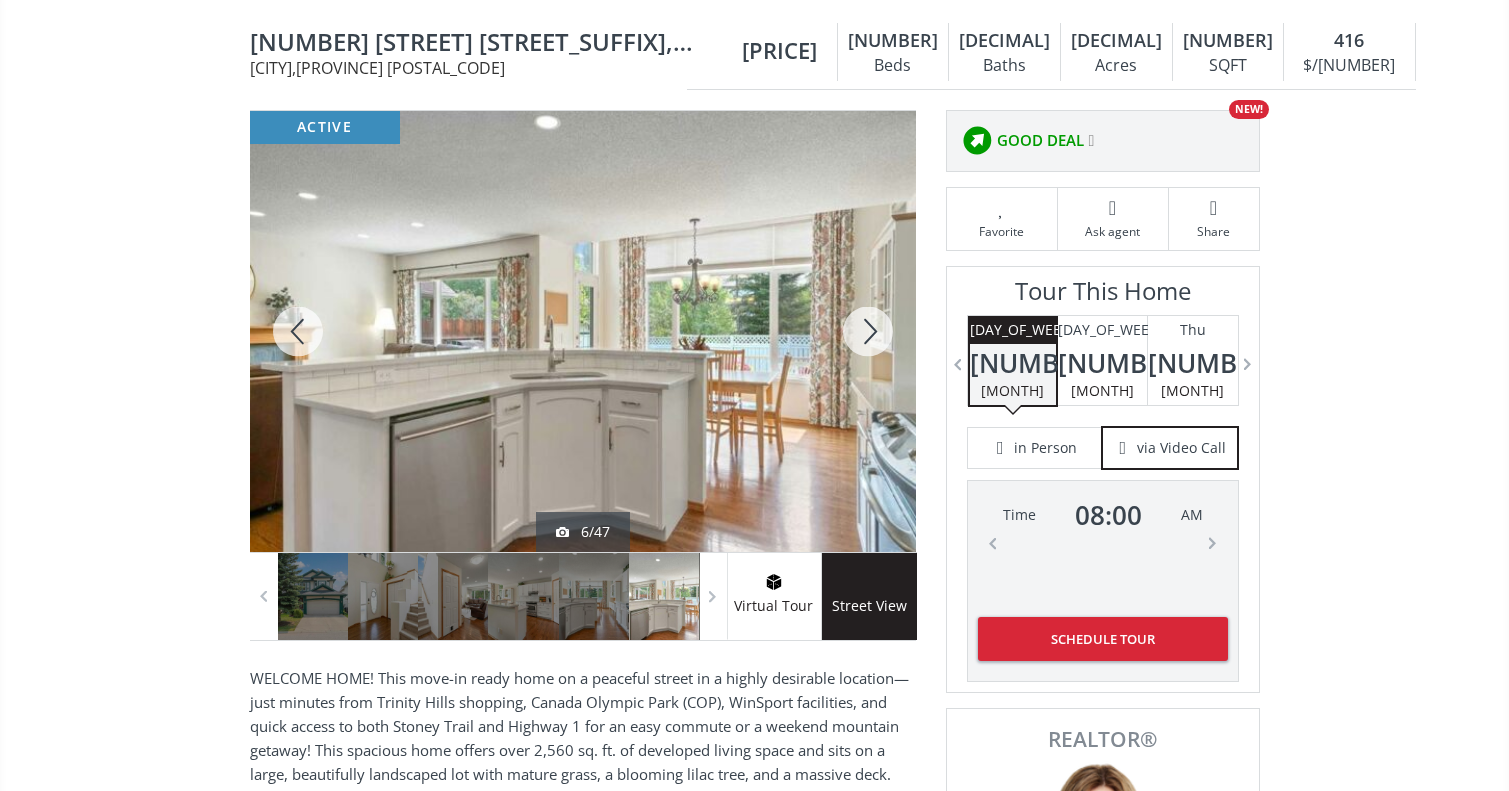 click at bounding box center (868, 331) 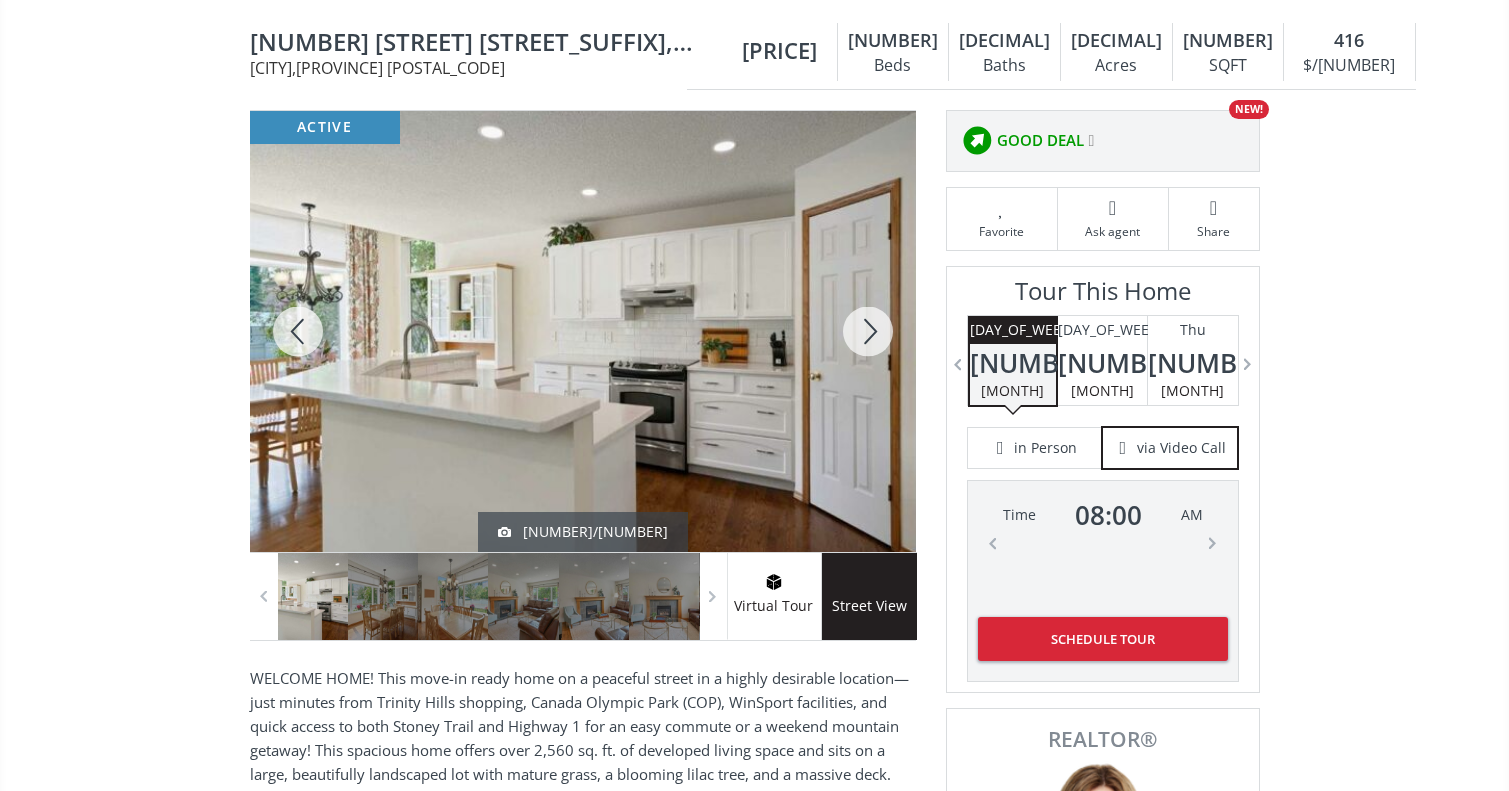 click at bounding box center [868, 331] 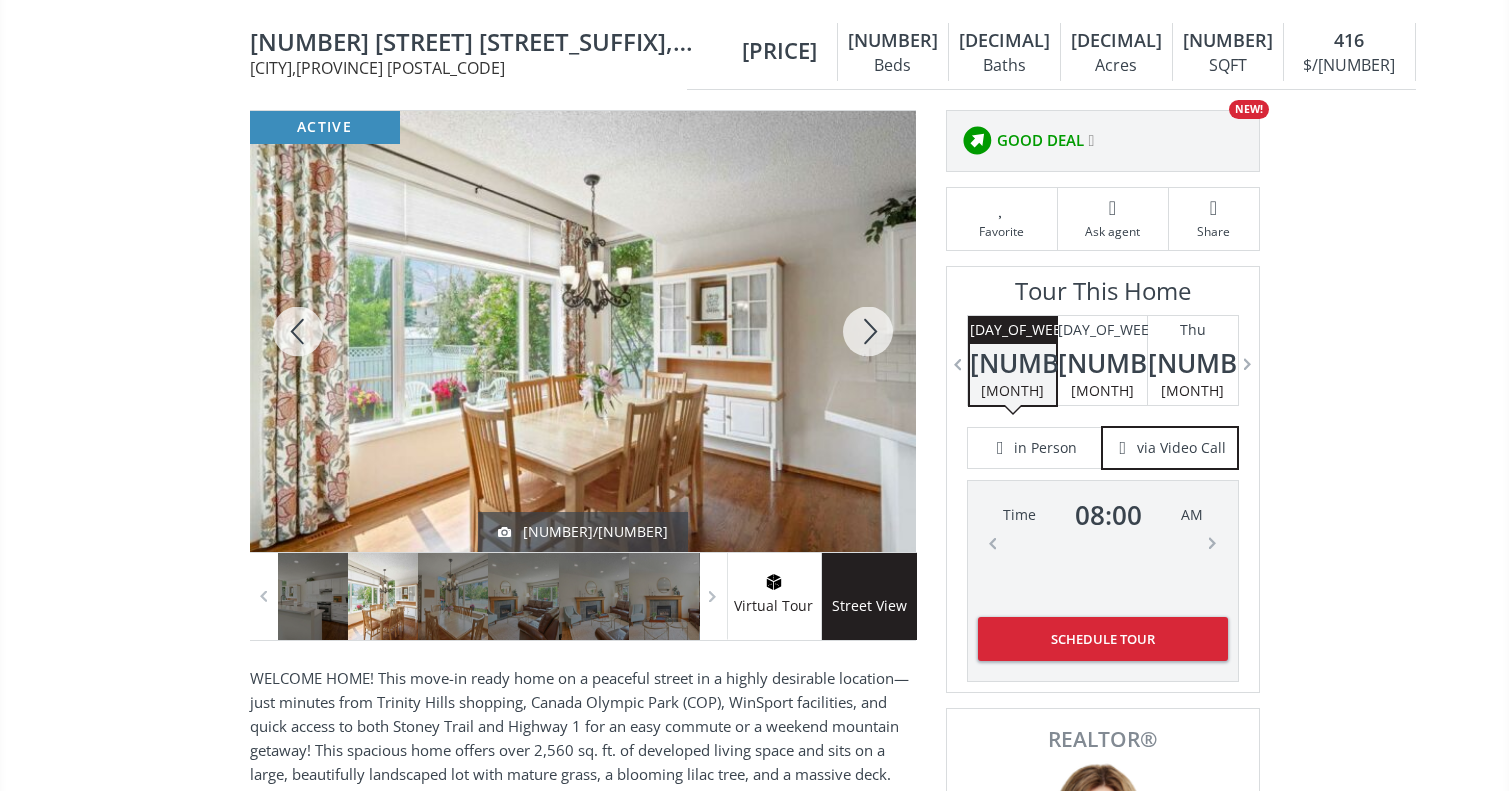 click at bounding box center [868, 331] 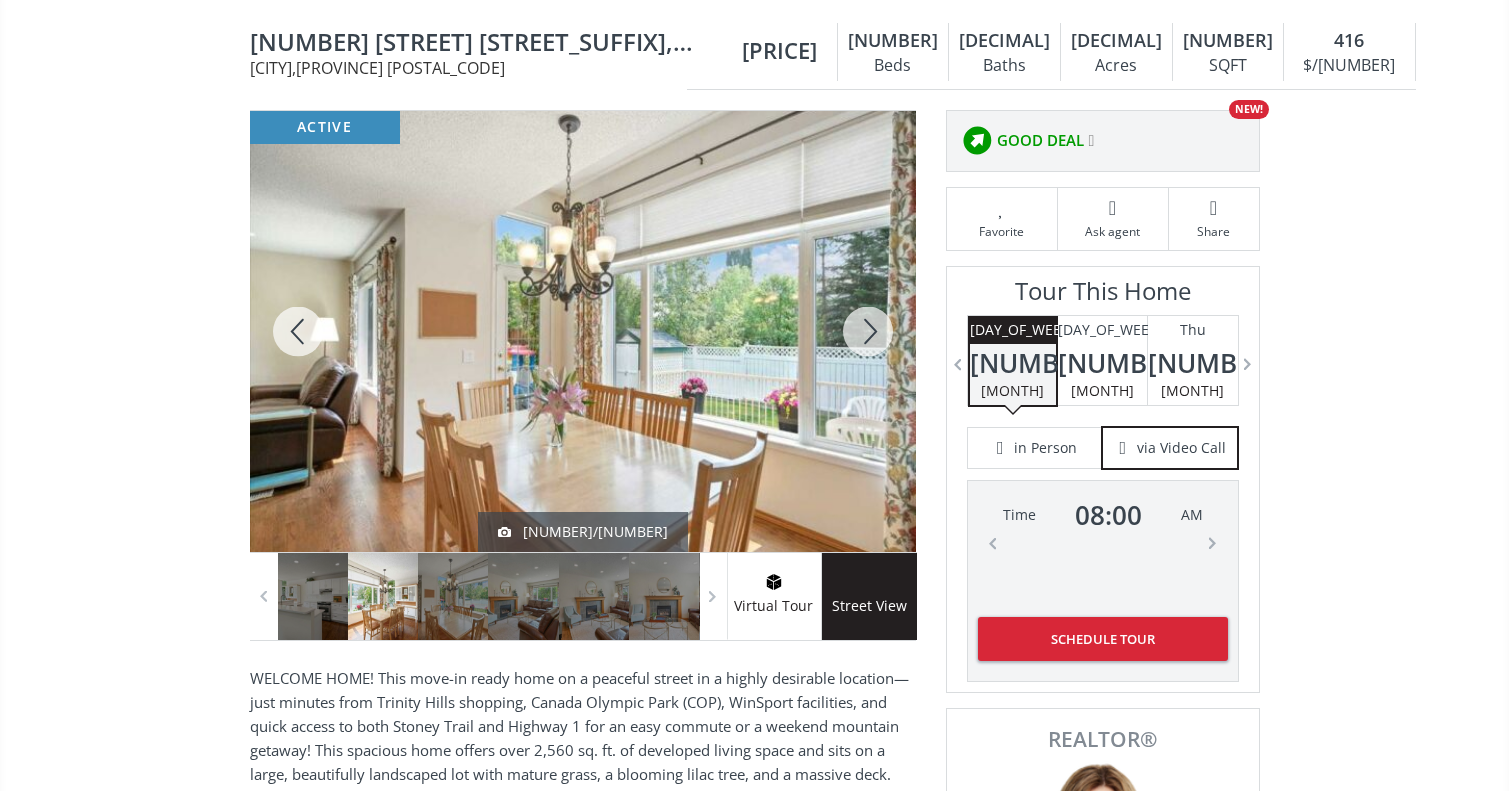 click at bounding box center (868, 331) 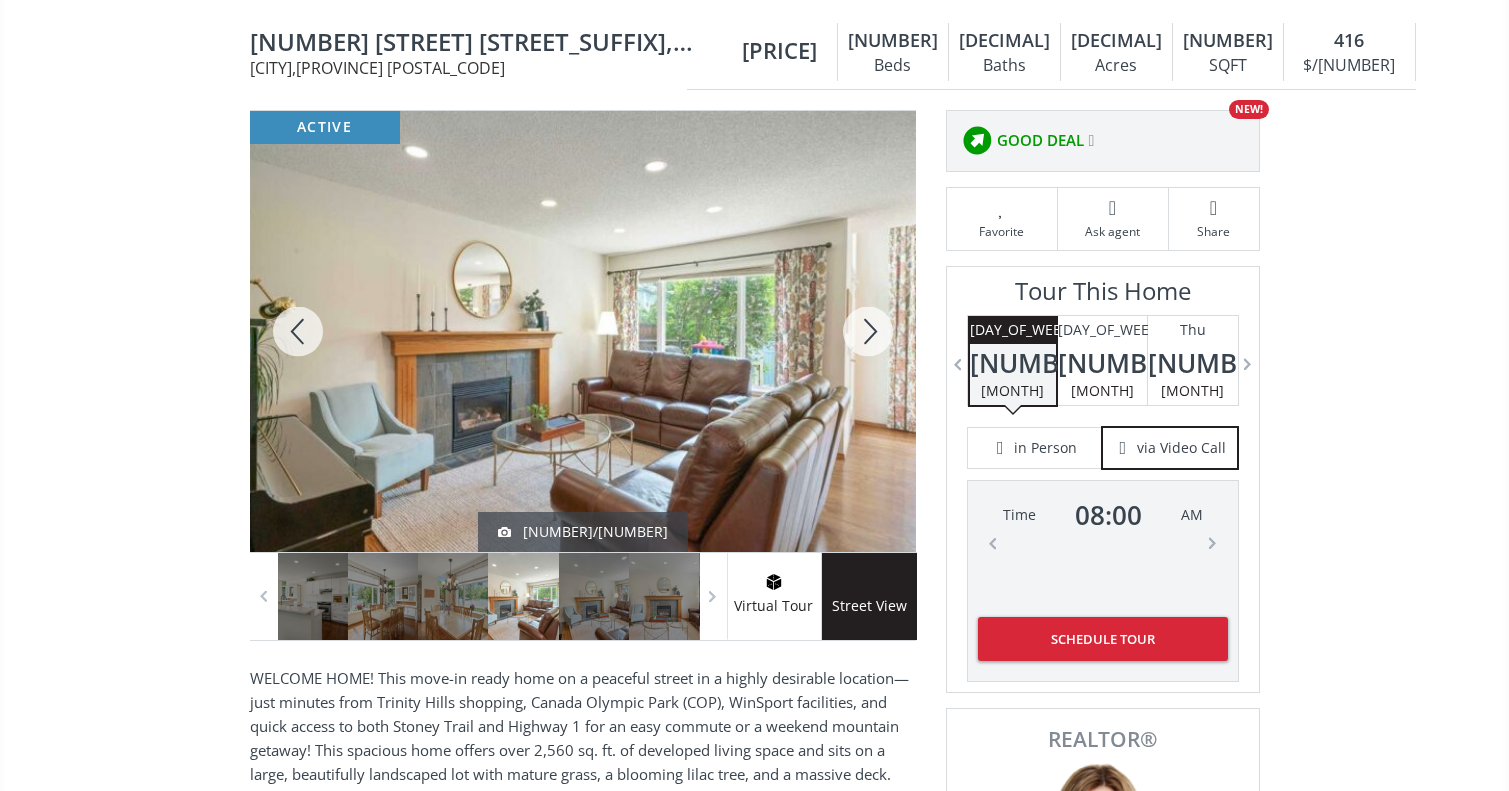 click at bounding box center (868, 331) 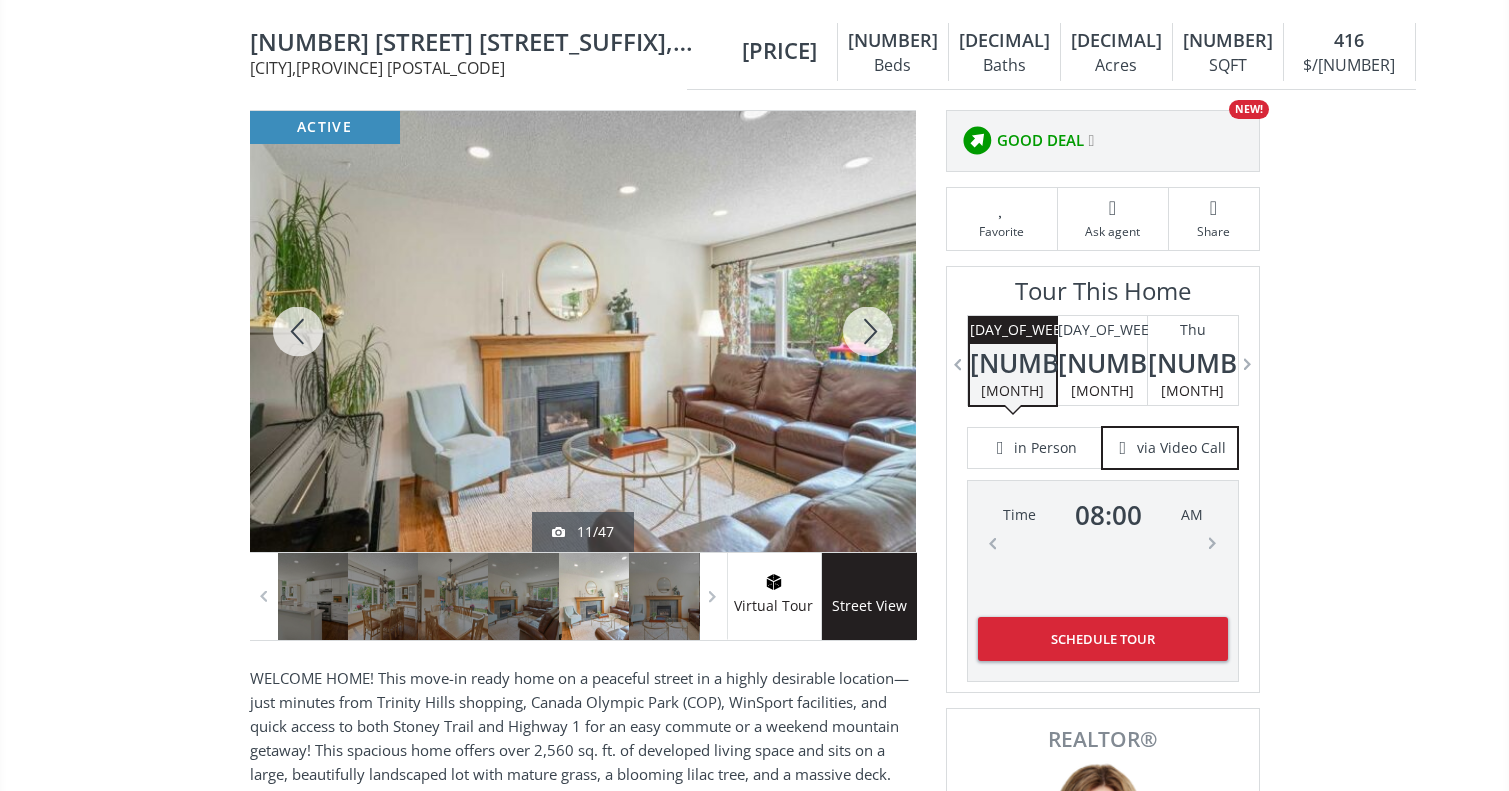 click at bounding box center (868, 331) 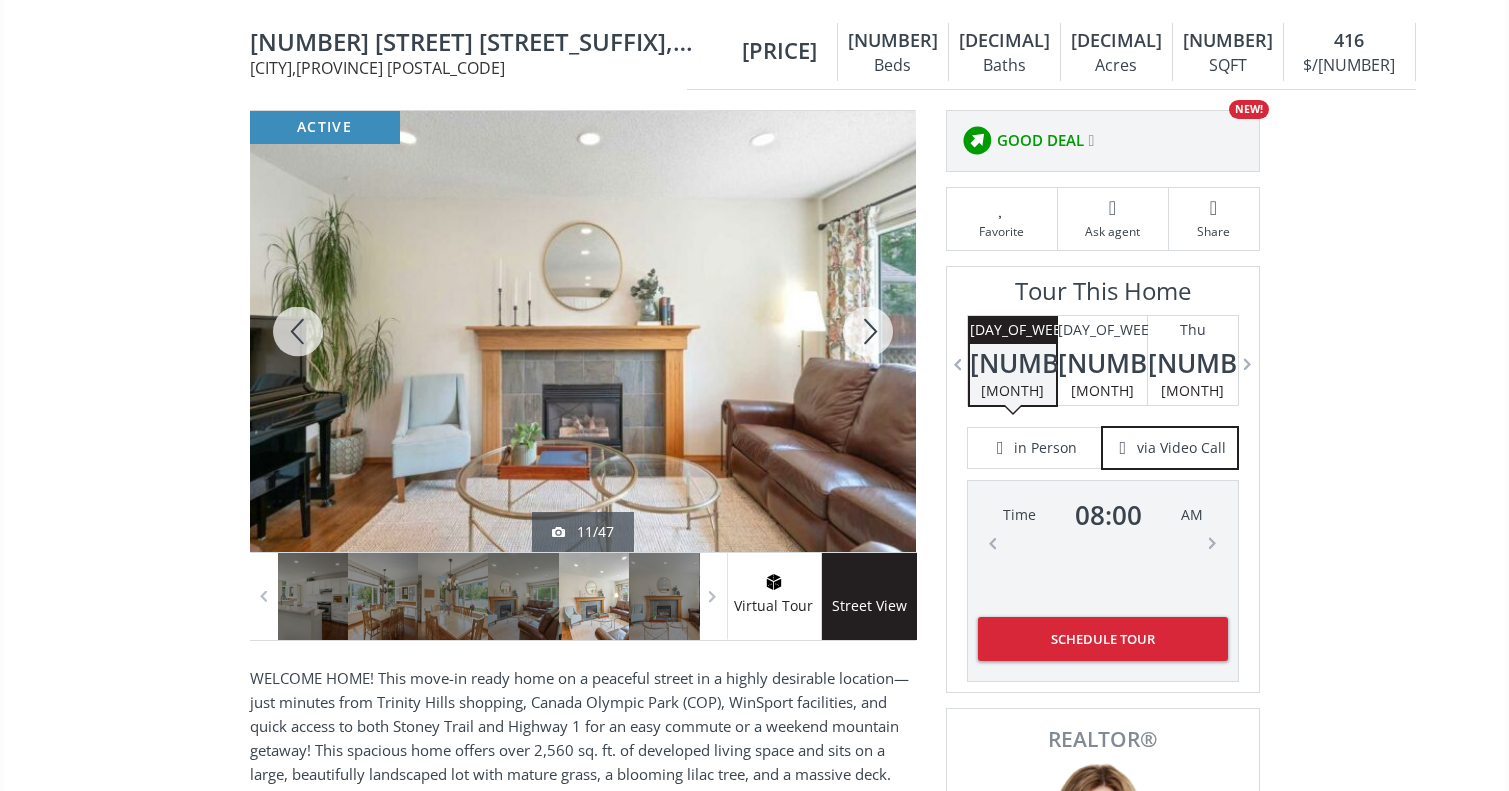 click at bounding box center [868, 331] 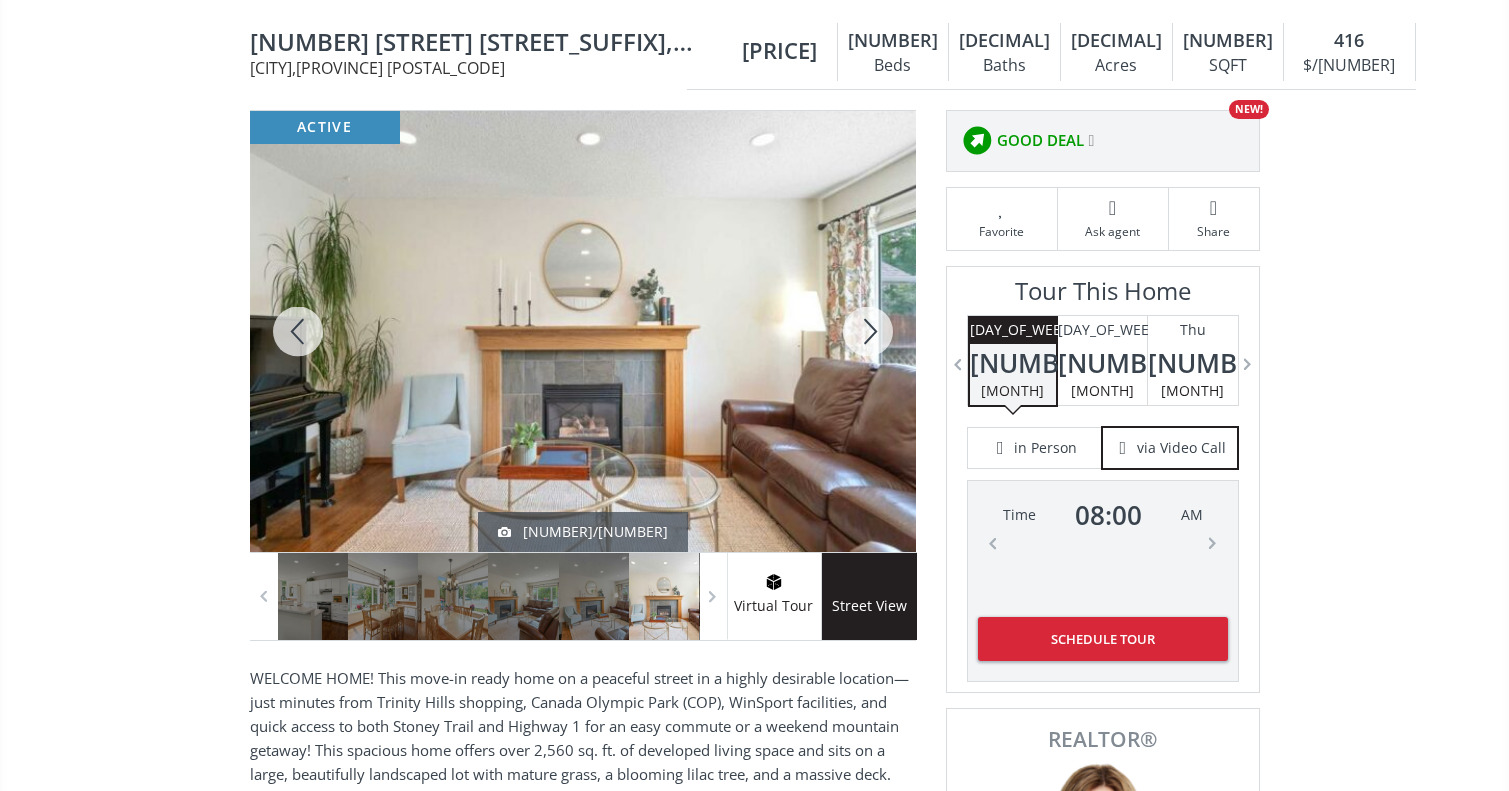 click at bounding box center (868, 331) 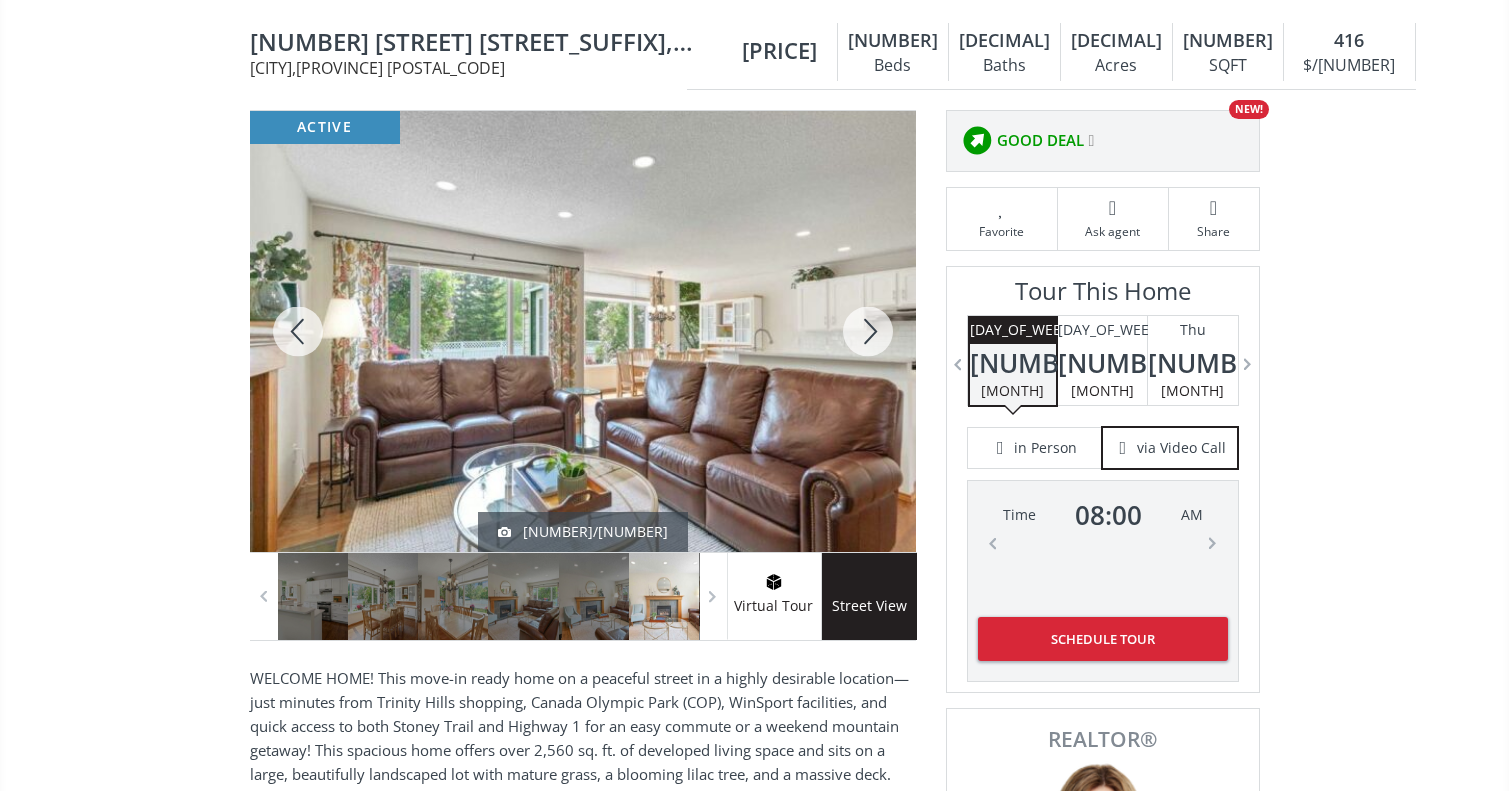 click at bounding box center [868, 331] 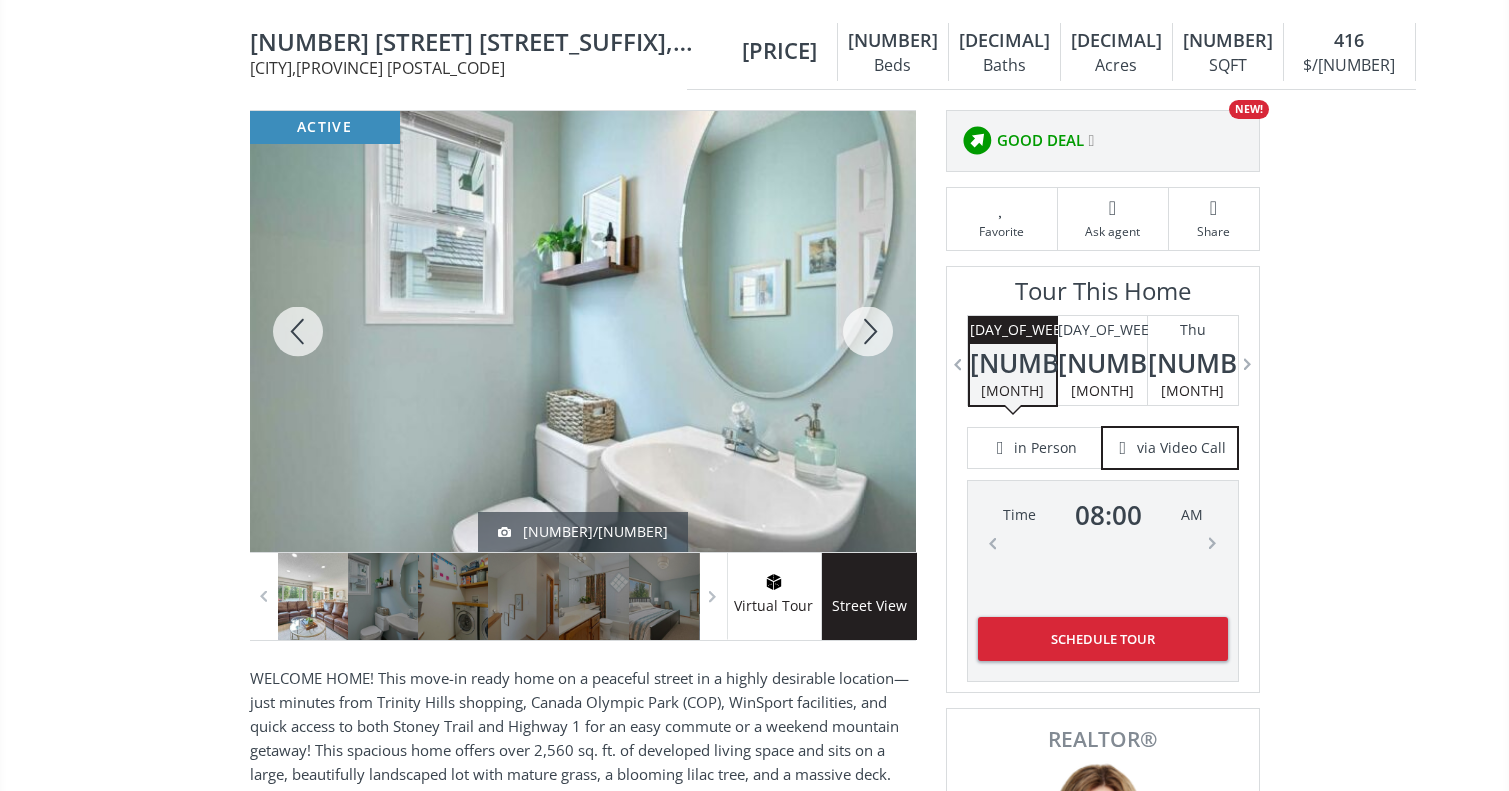 click at bounding box center [868, 331] 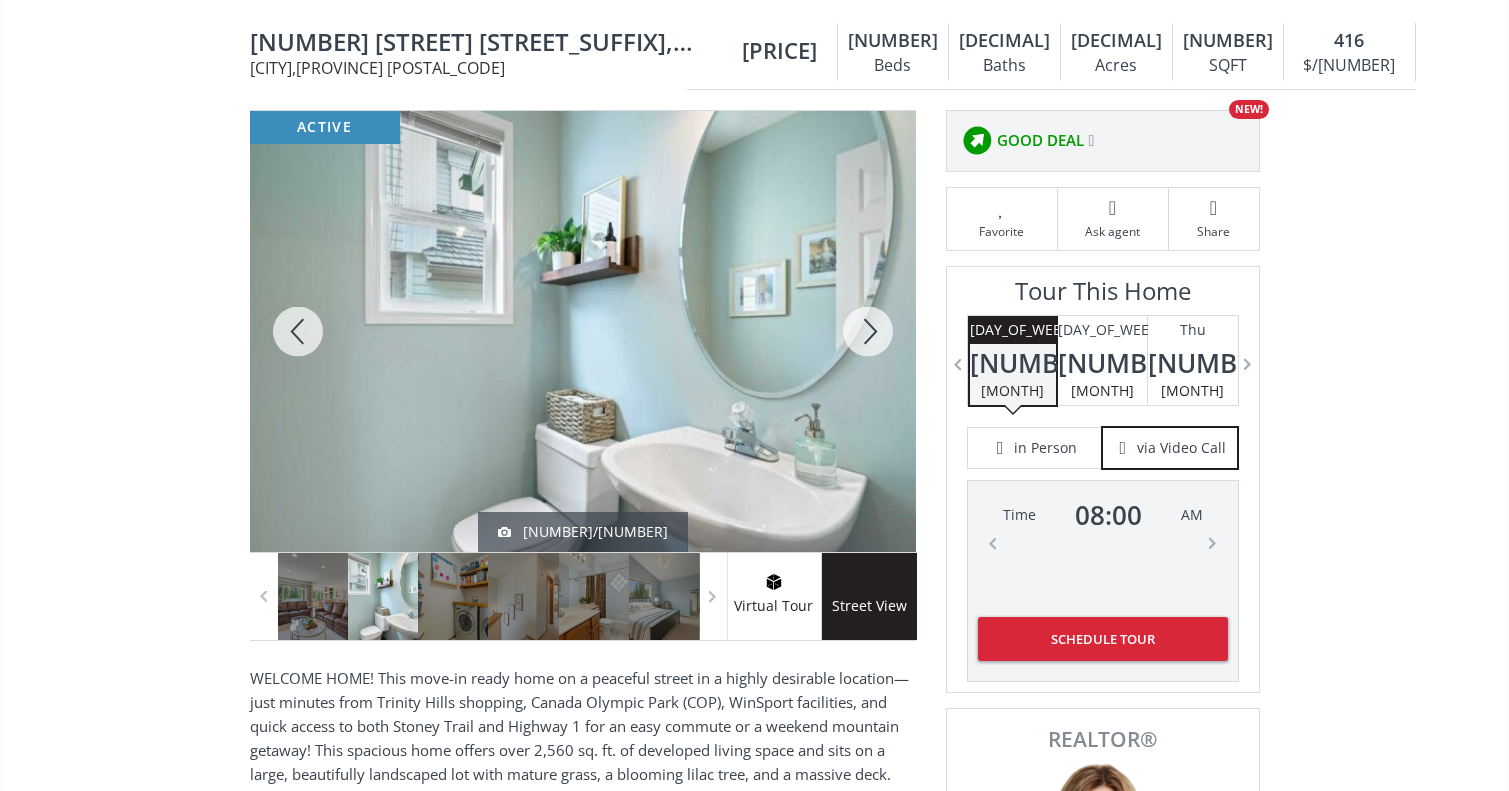 click at bounding box center (868, 331) 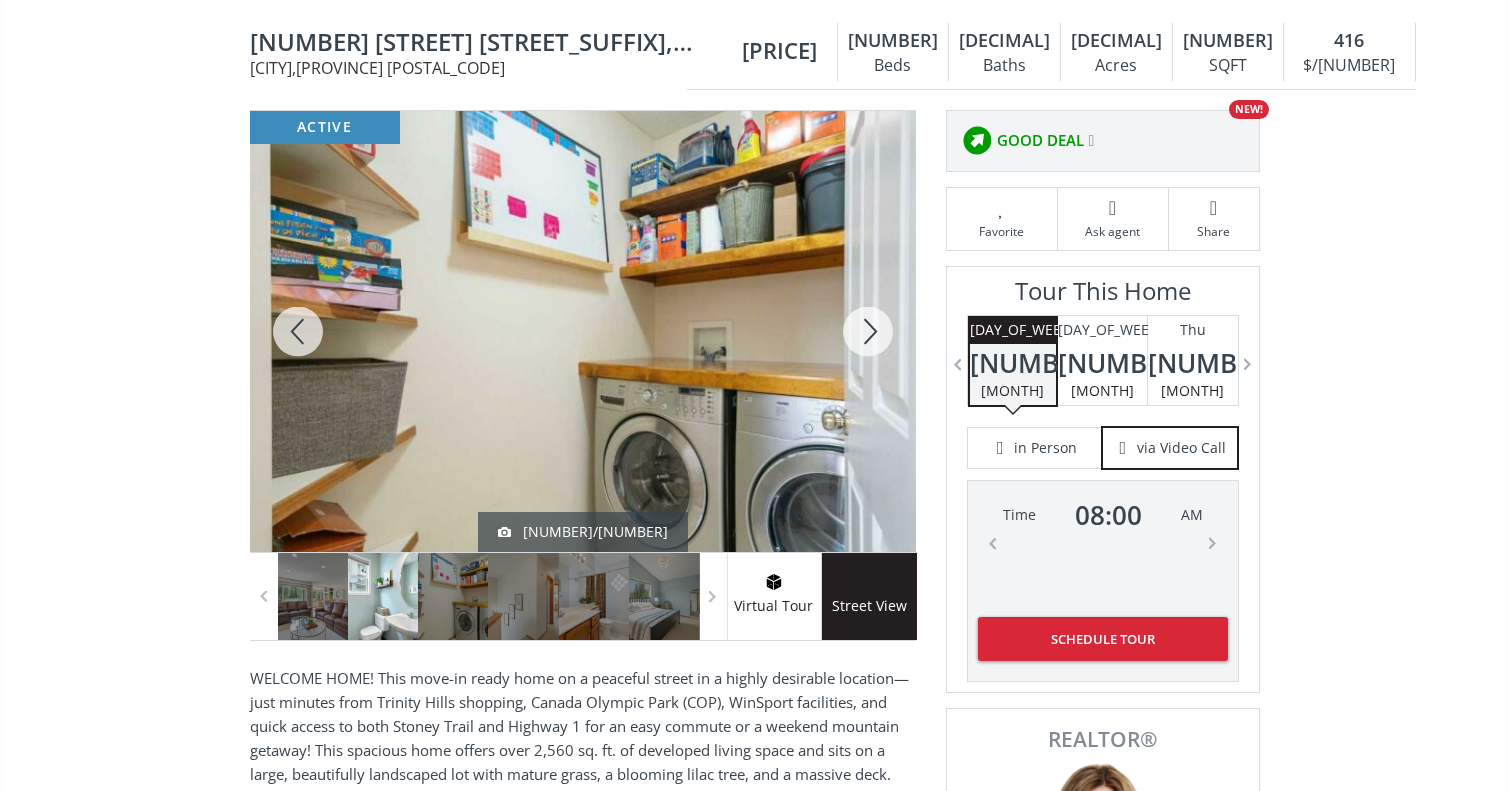 click at bounding box center [868, 331] 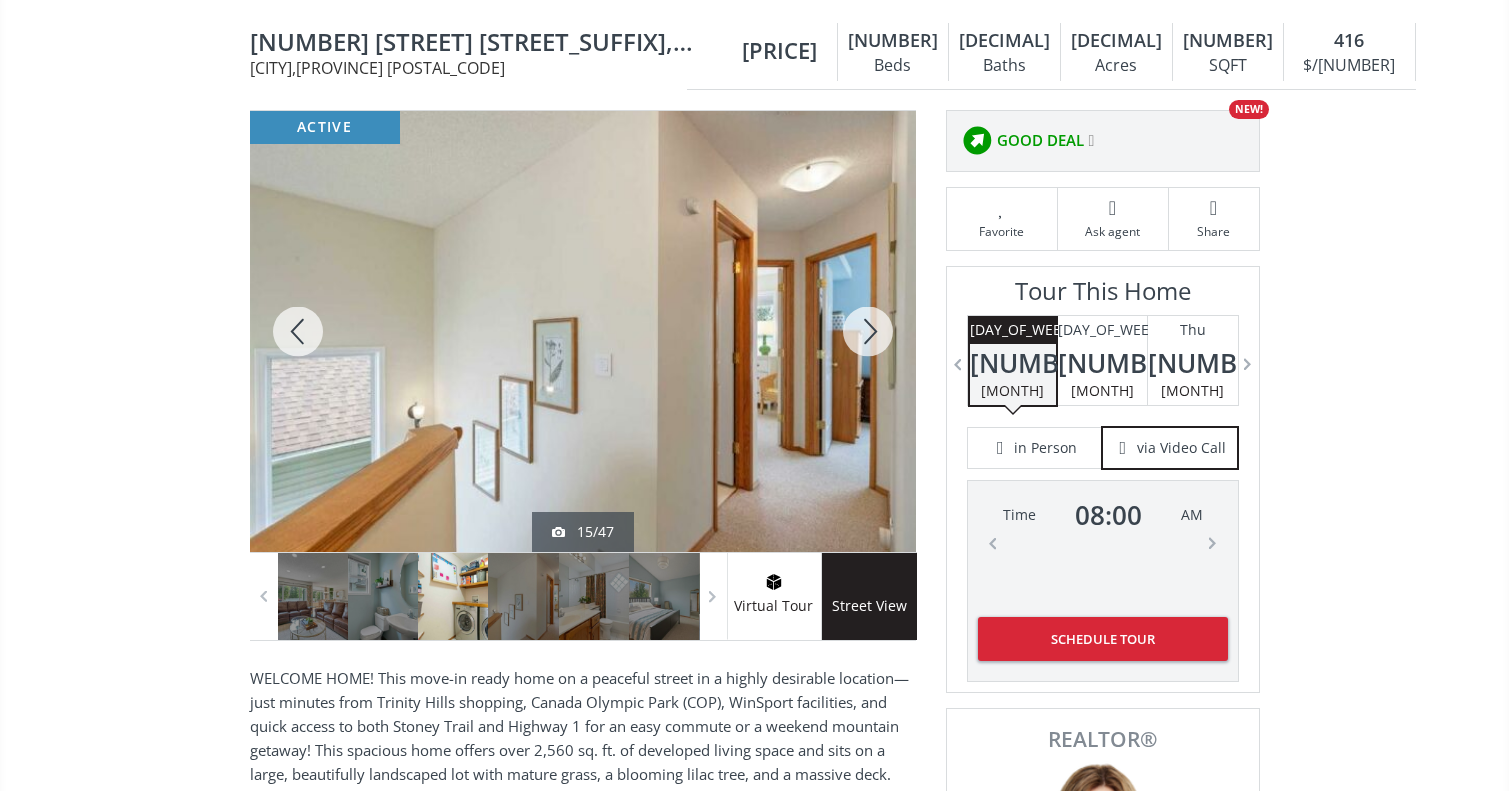 click at bounding box center [868, 331] 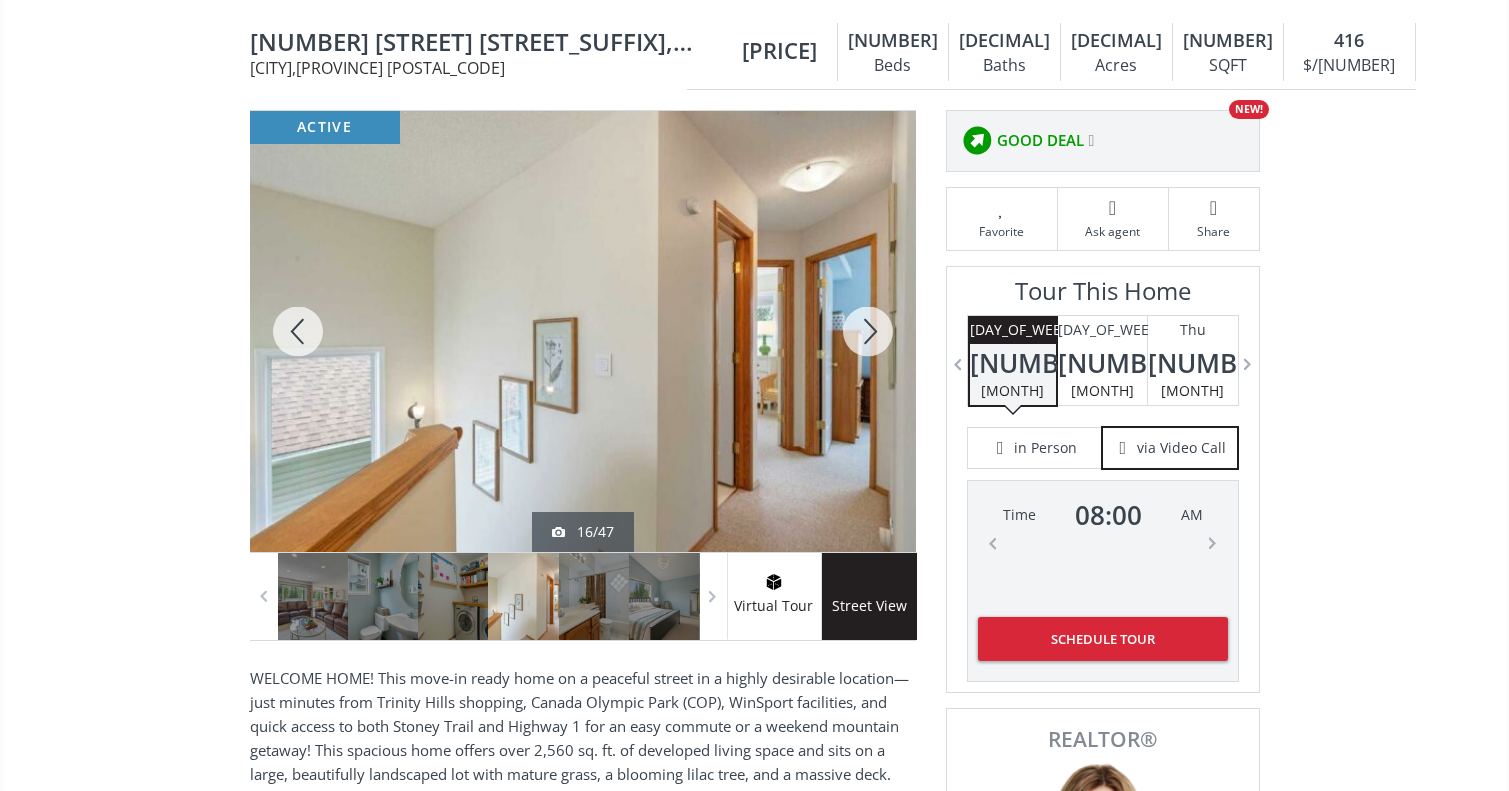 click at bounding box center [868, 331] 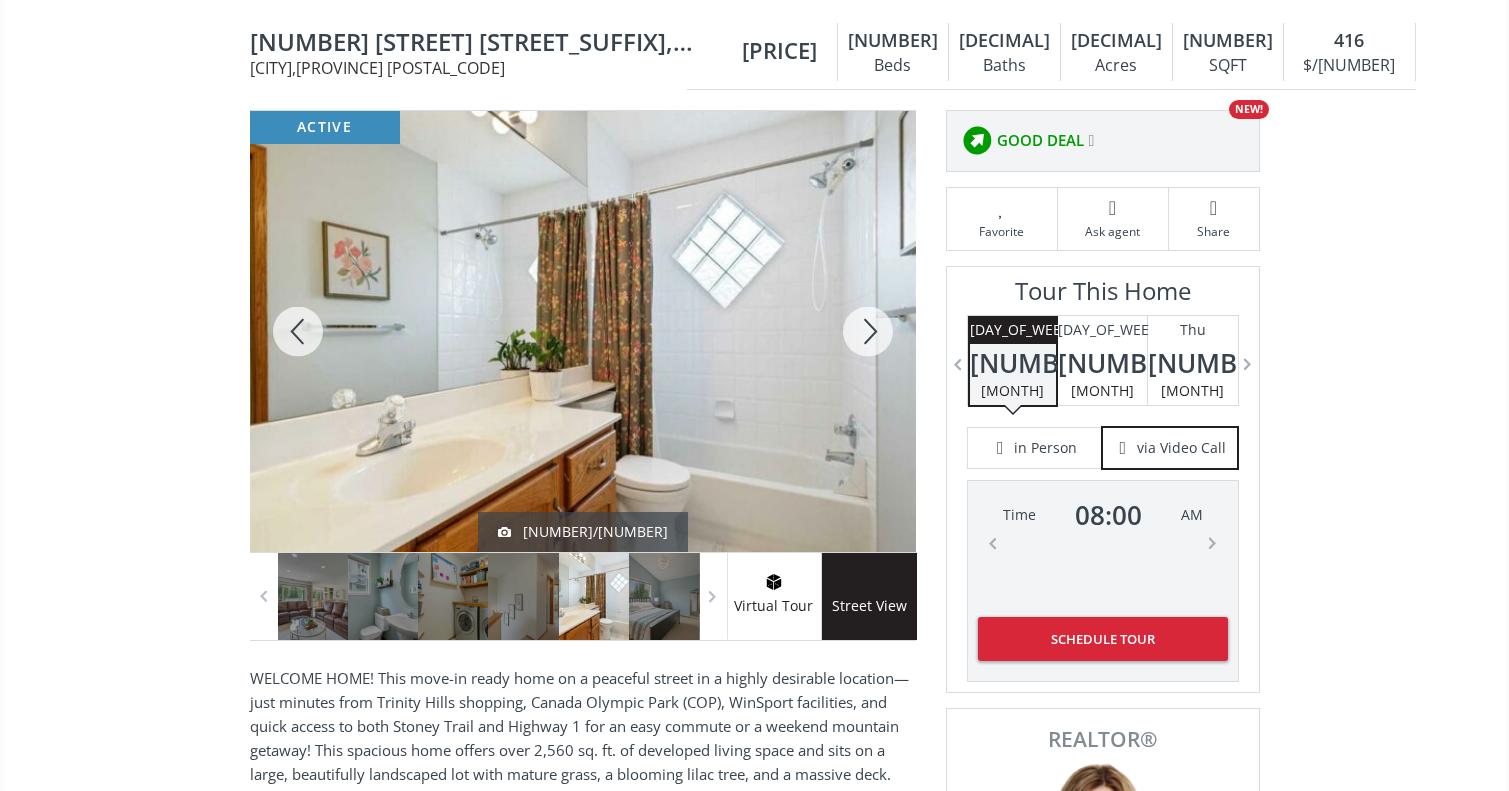 click at bounding box center (868, 331) 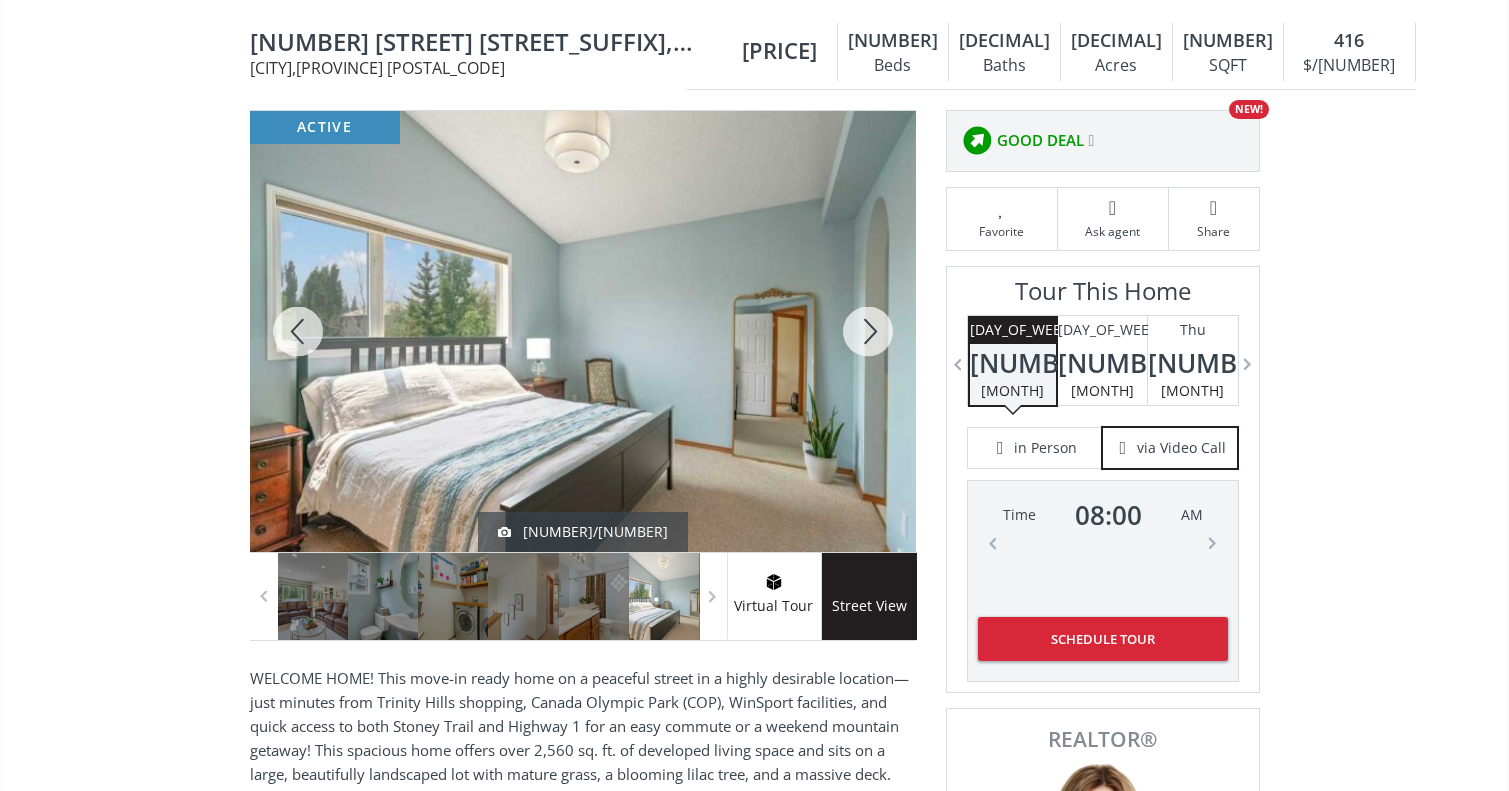 click at bounding box center (868, 331) 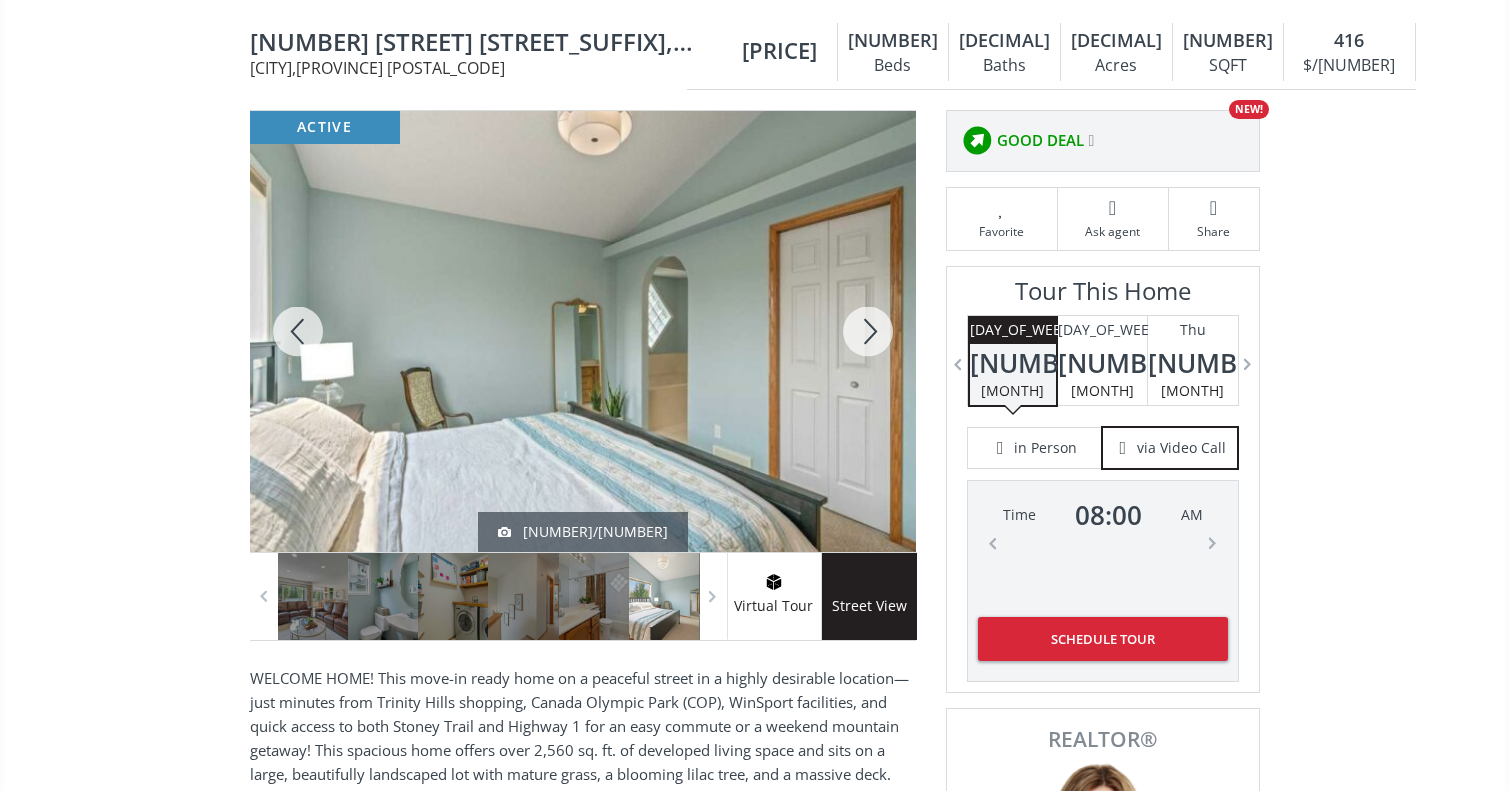 click at bounding box center (868, 331) 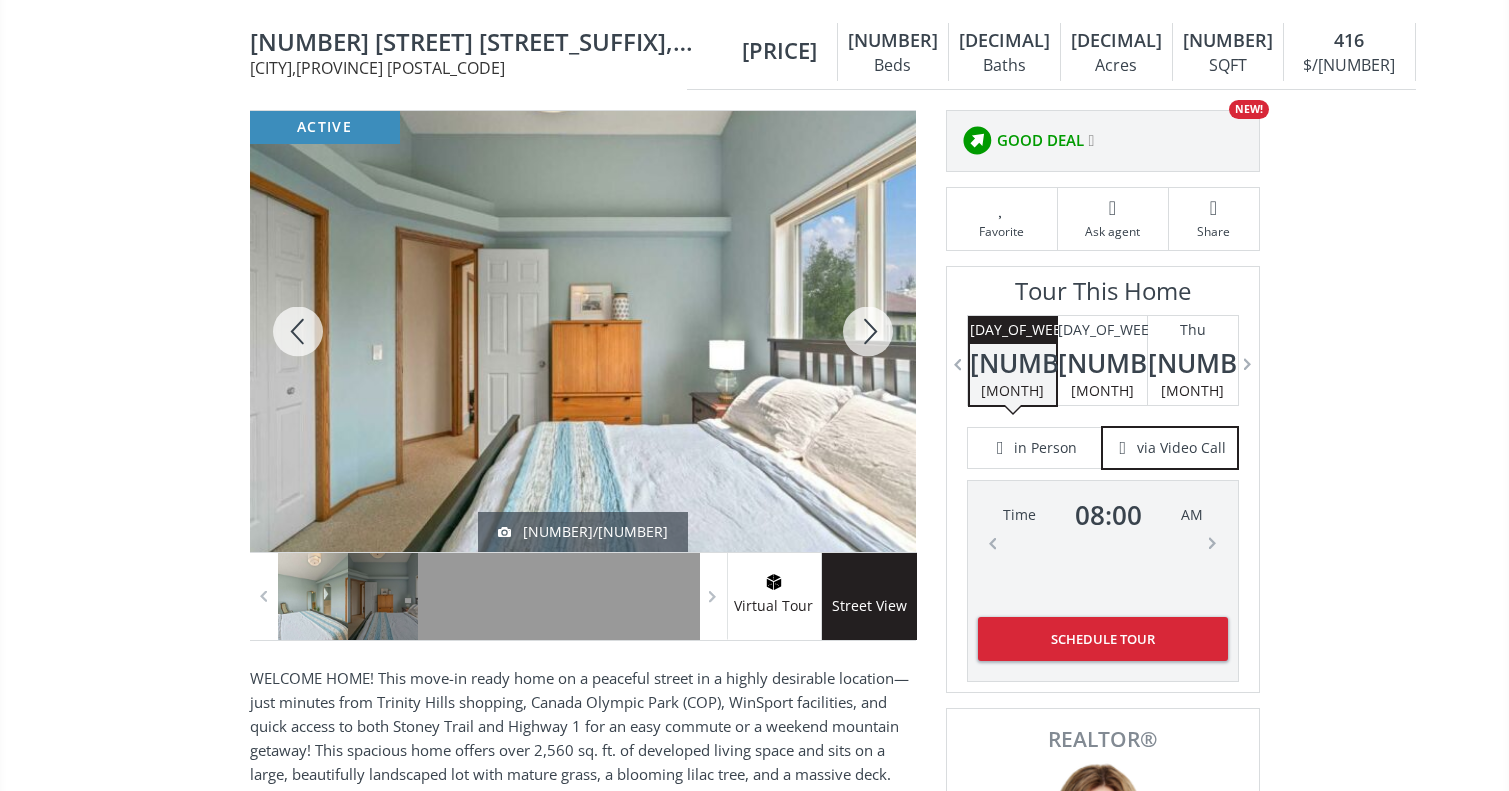 click at bounding box center [868, 331] 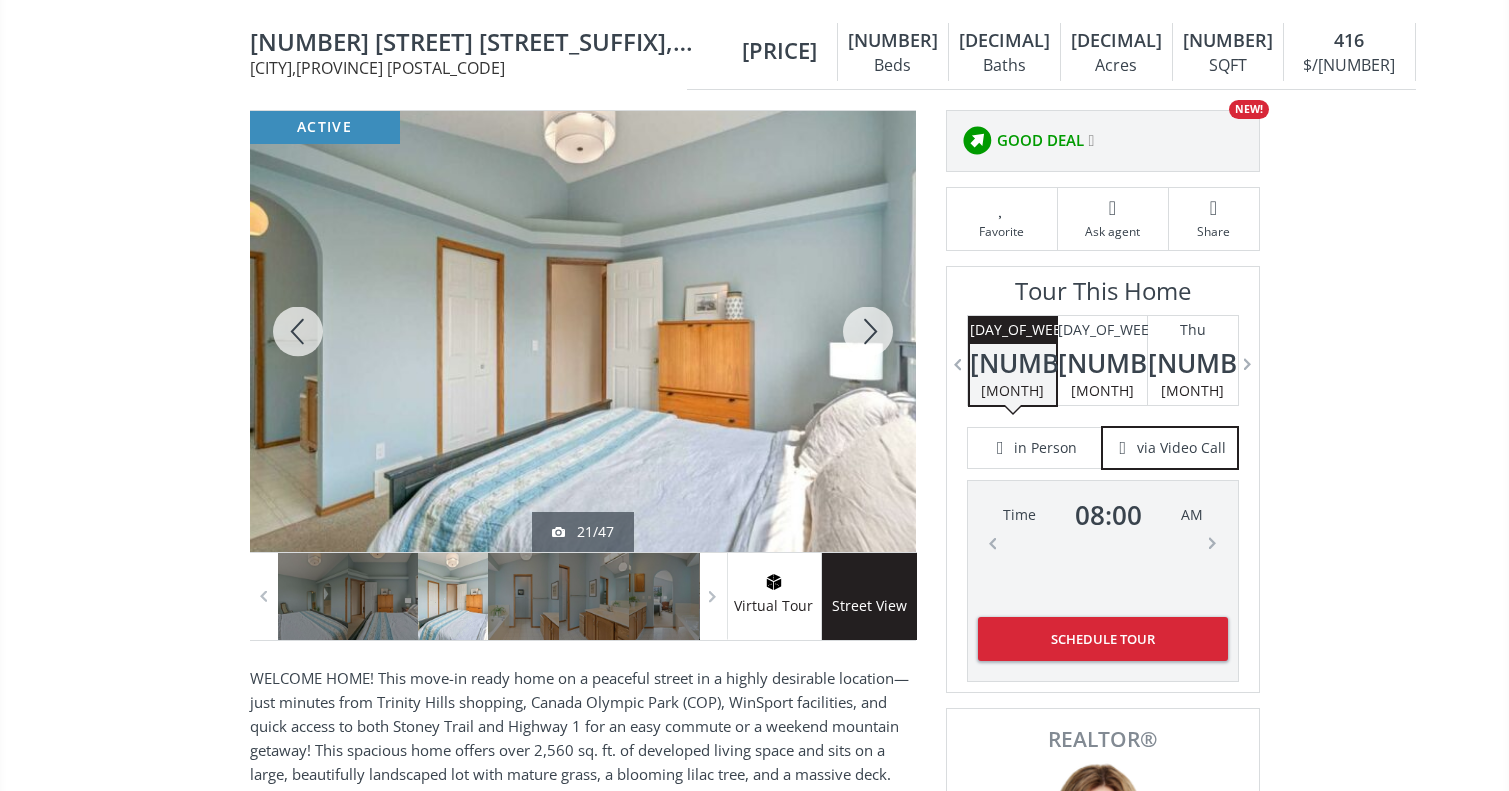 click at bounding box center (868, 331) 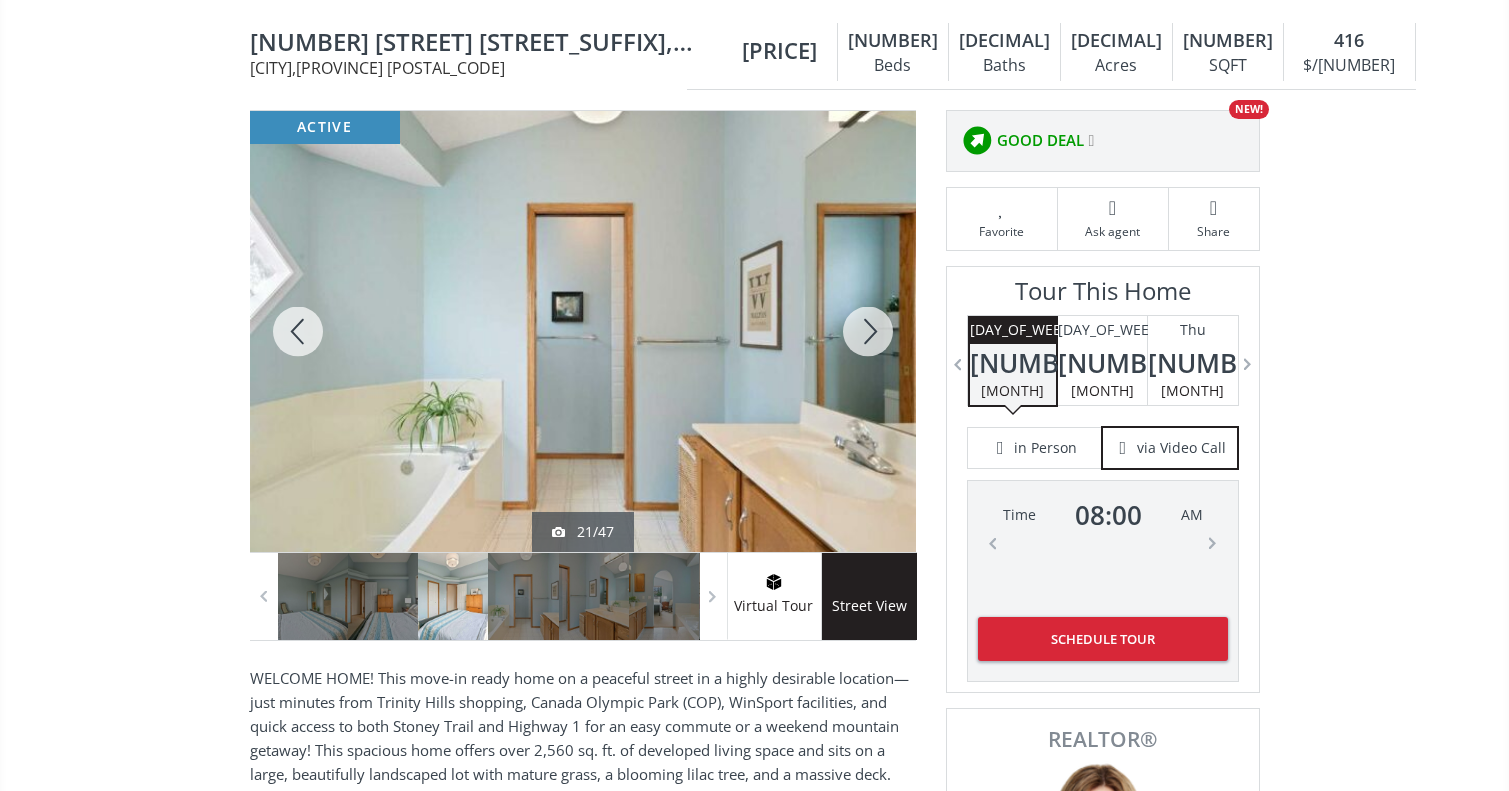 click at bounding box center [868, 331] 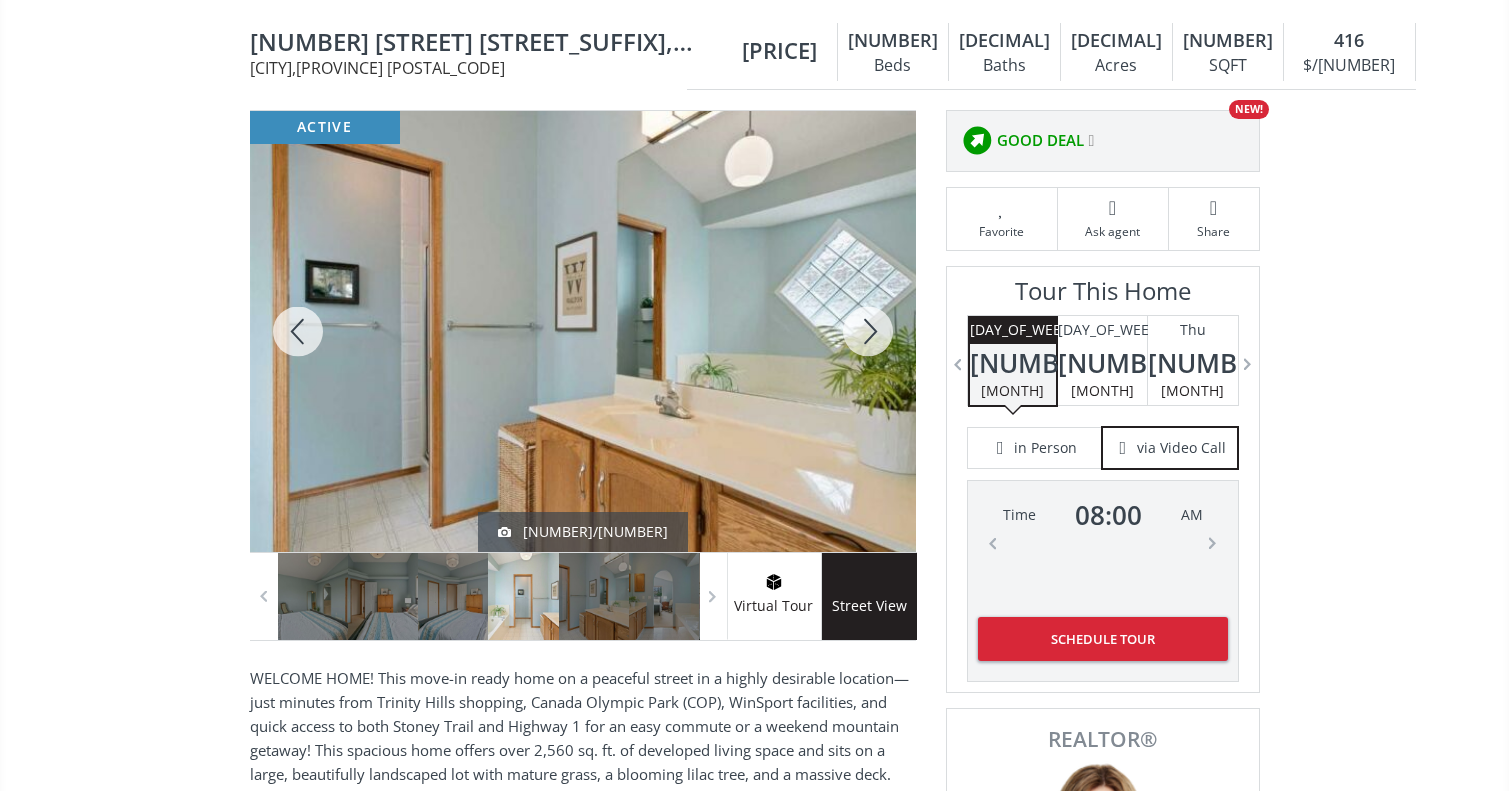 click at bounding box center (868, 331) 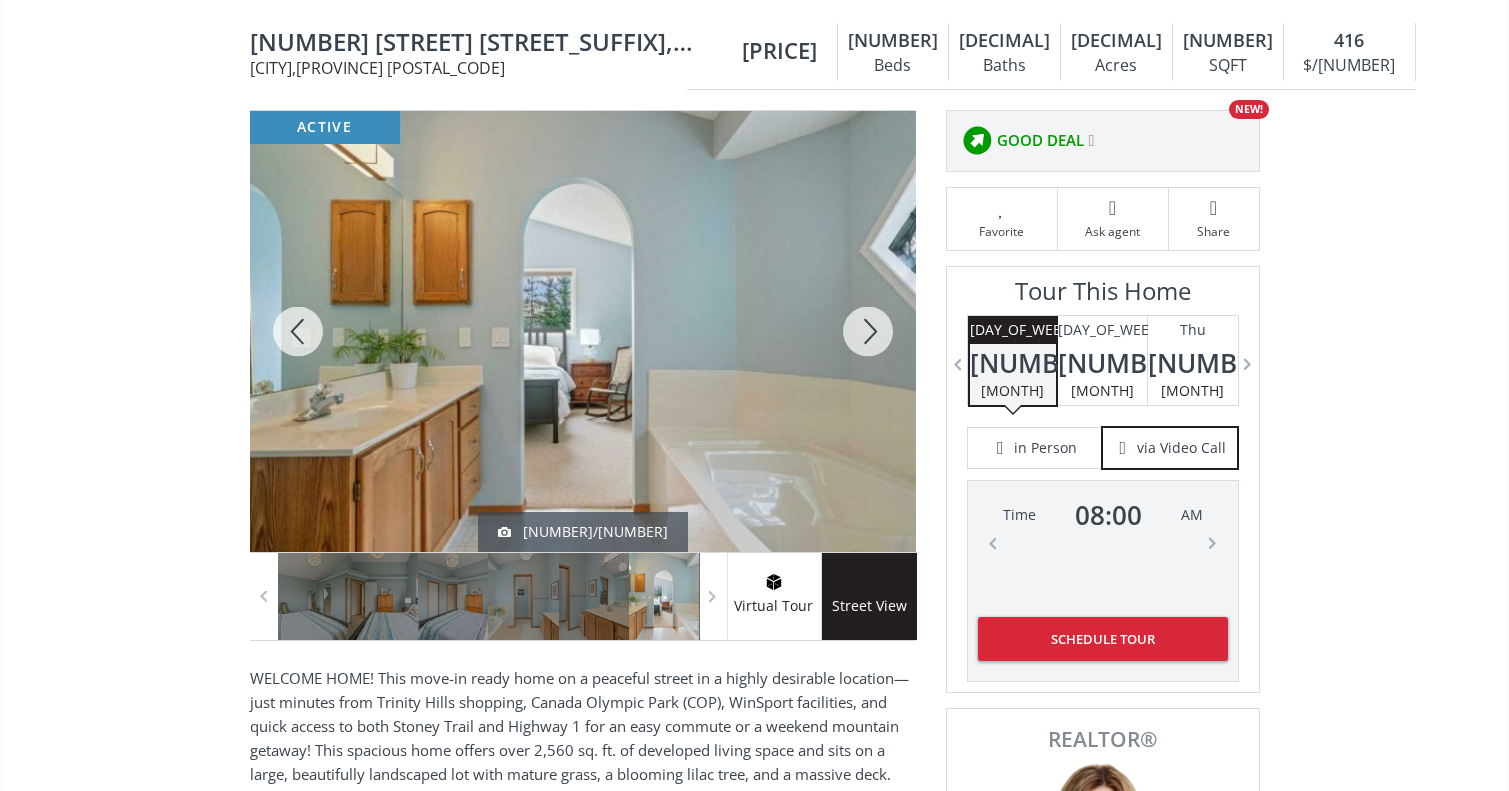 click at bounding box center (868, 331) 